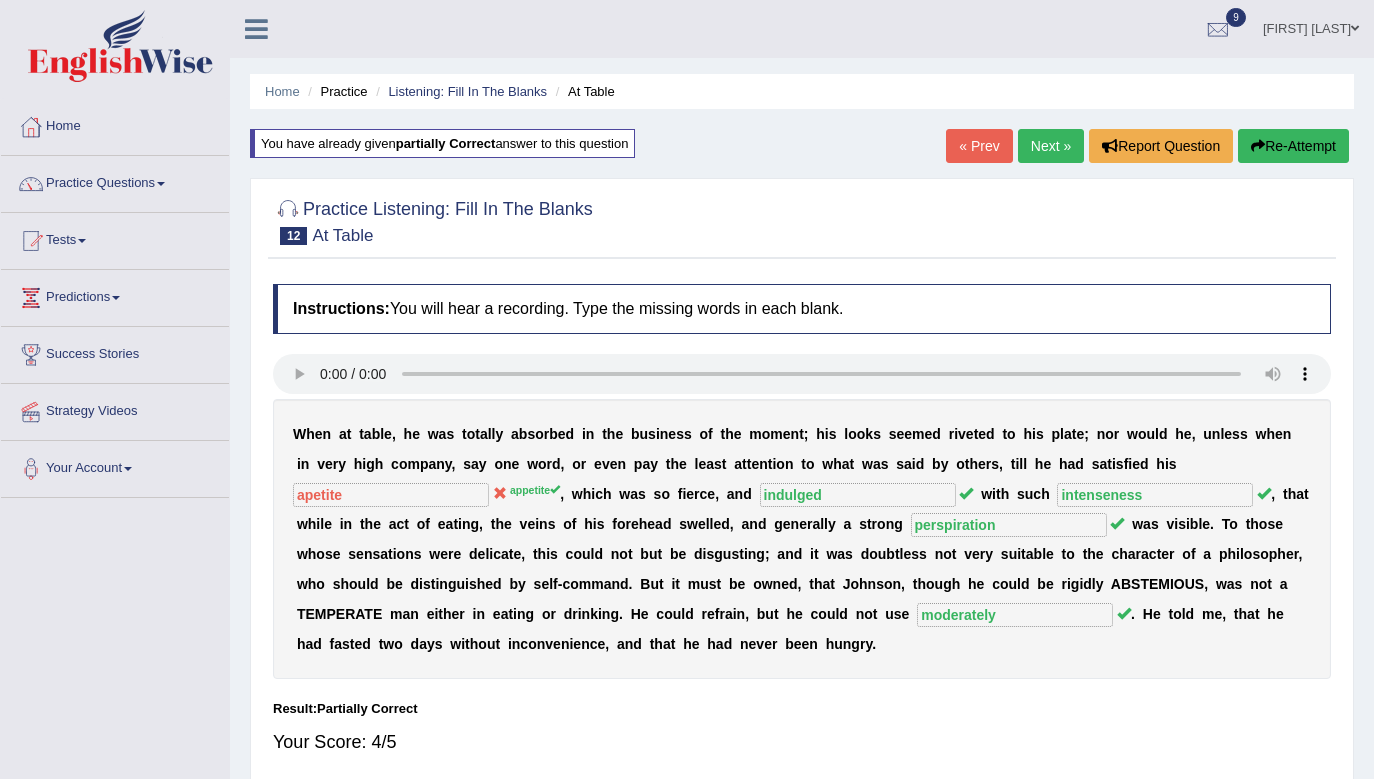 scroll, scrollTop: 235, scrollLeft: 0, axis: vertical 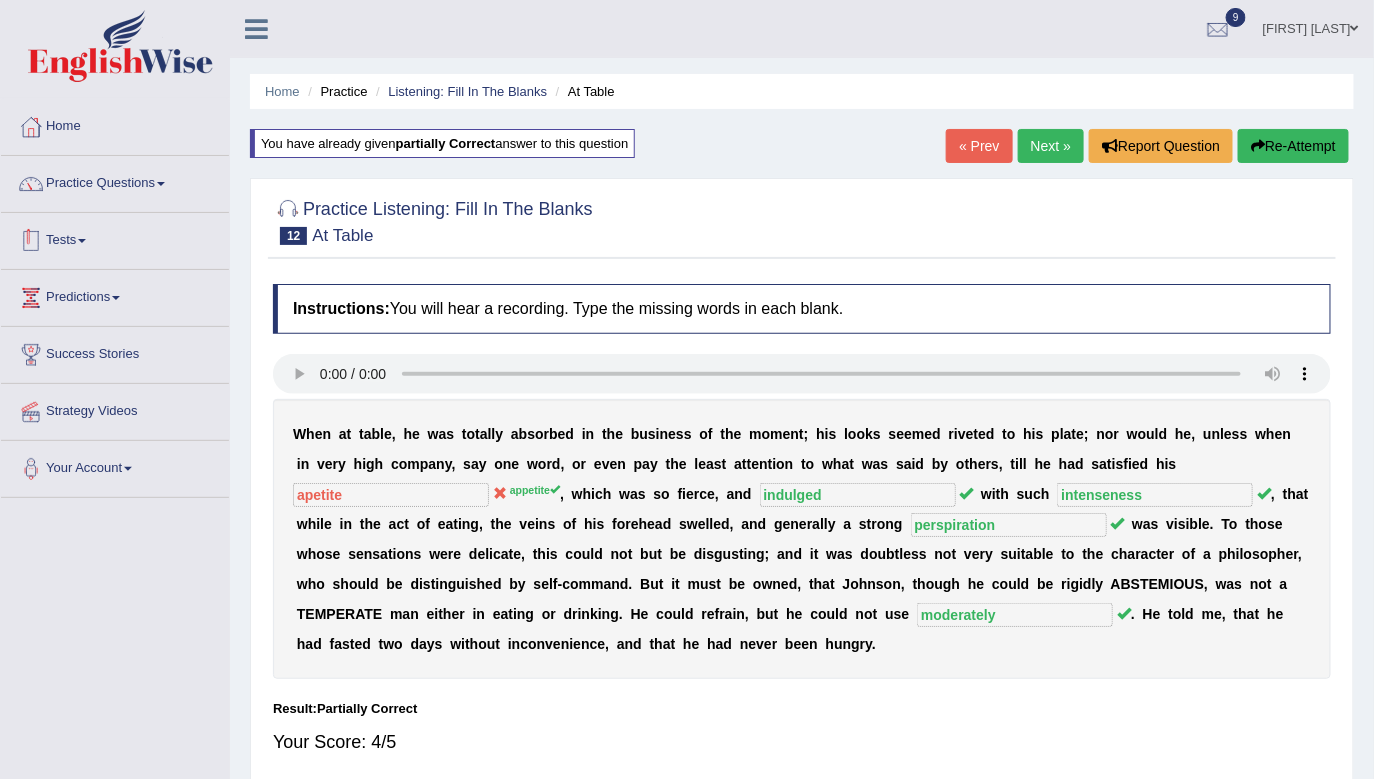 click on "Tests" at bounding box center [115, 238] 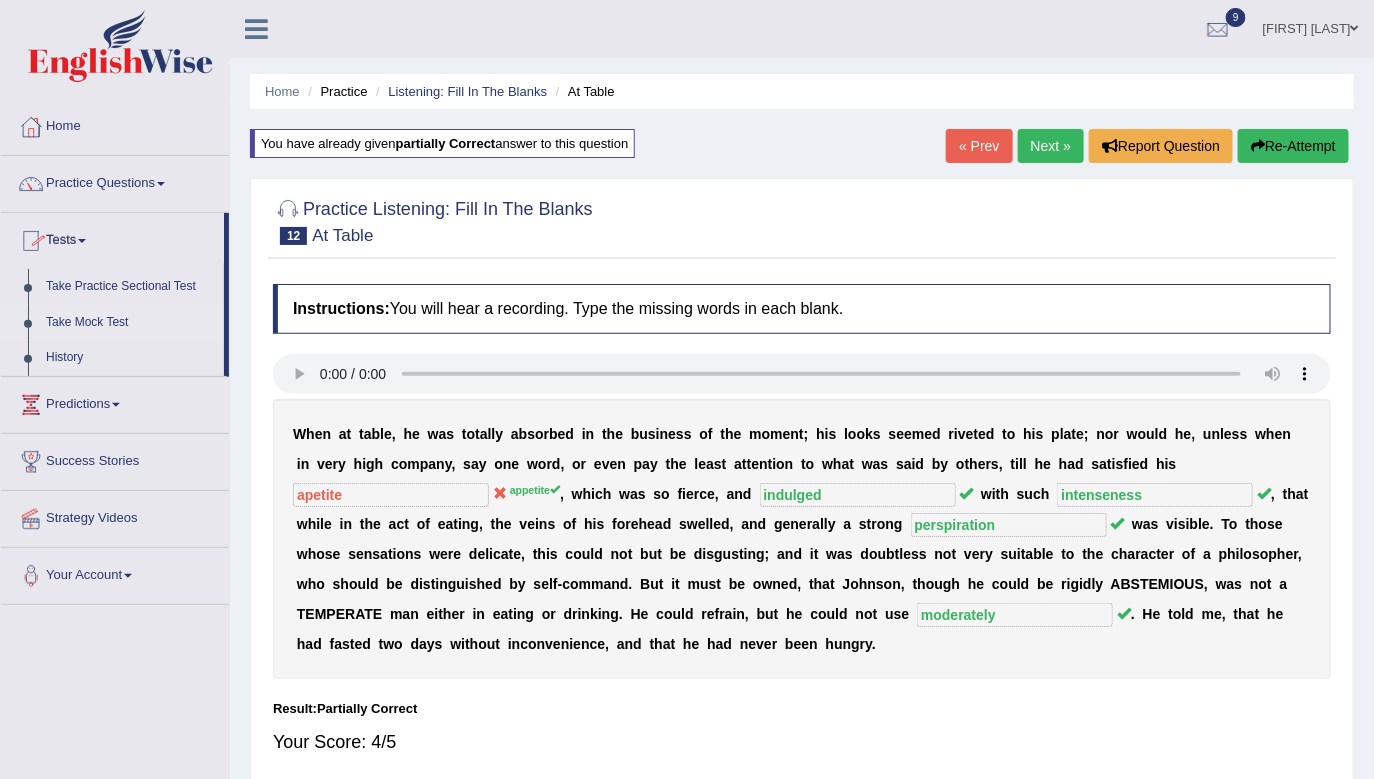click on "Take Mock Test" at bounding box center [130, 323] 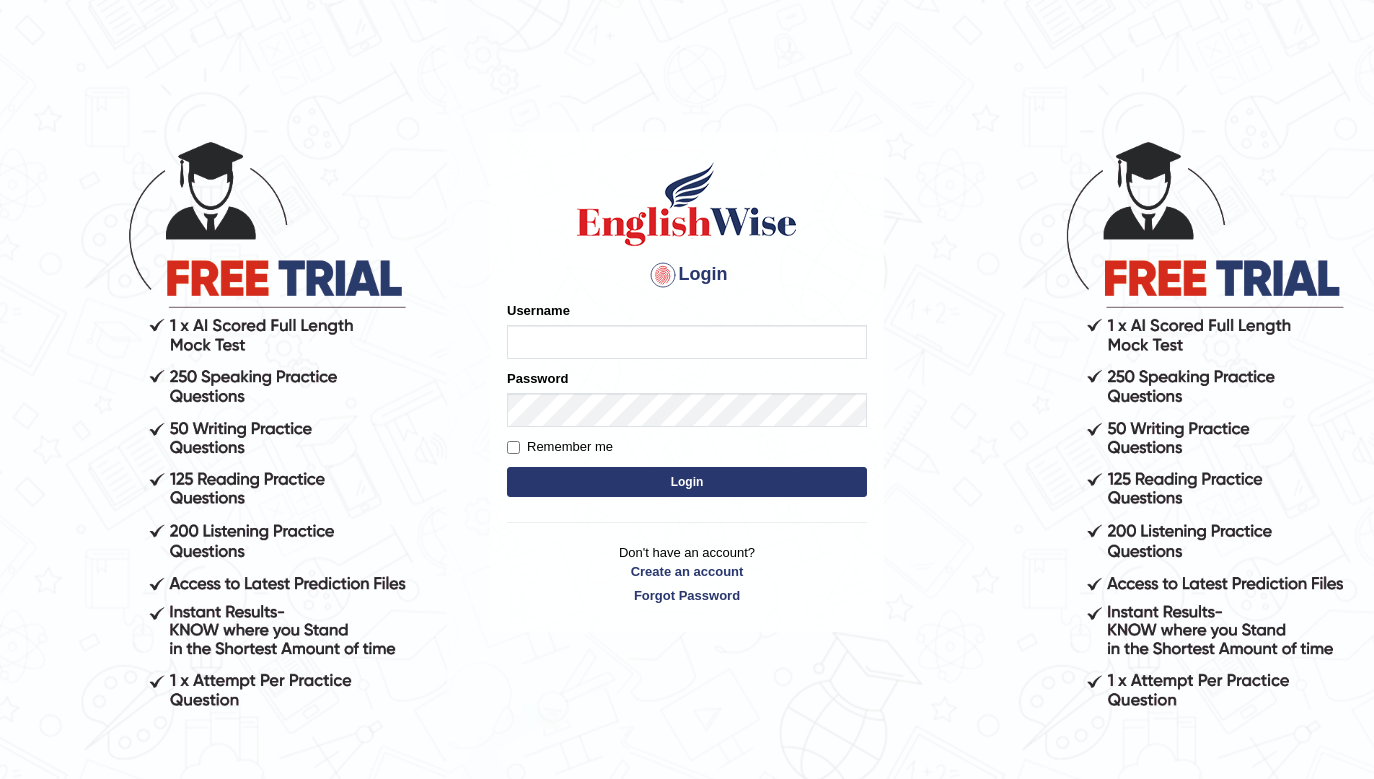 scroll, scrollTop: 0, scrollLeft: 0, axis: both 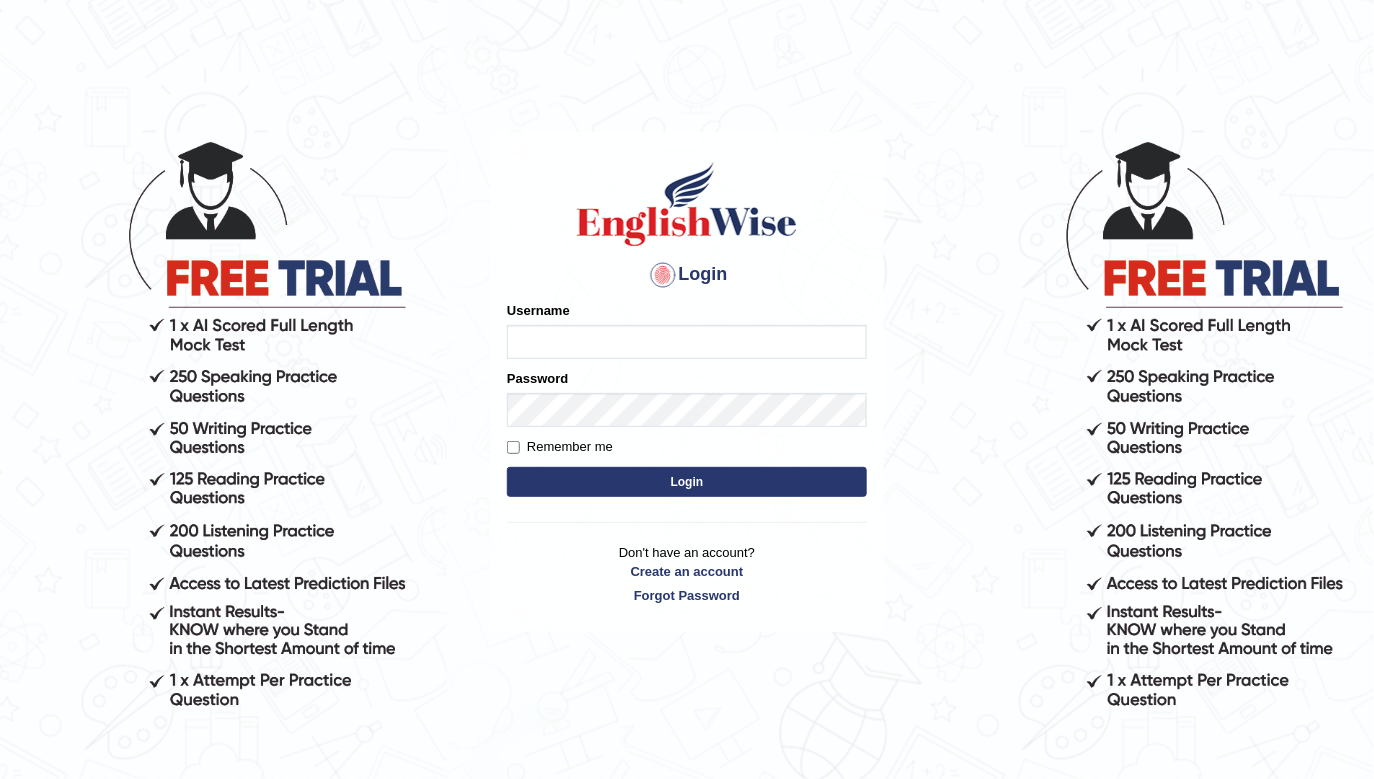 click on "Username" at bounding box center (687, 342) 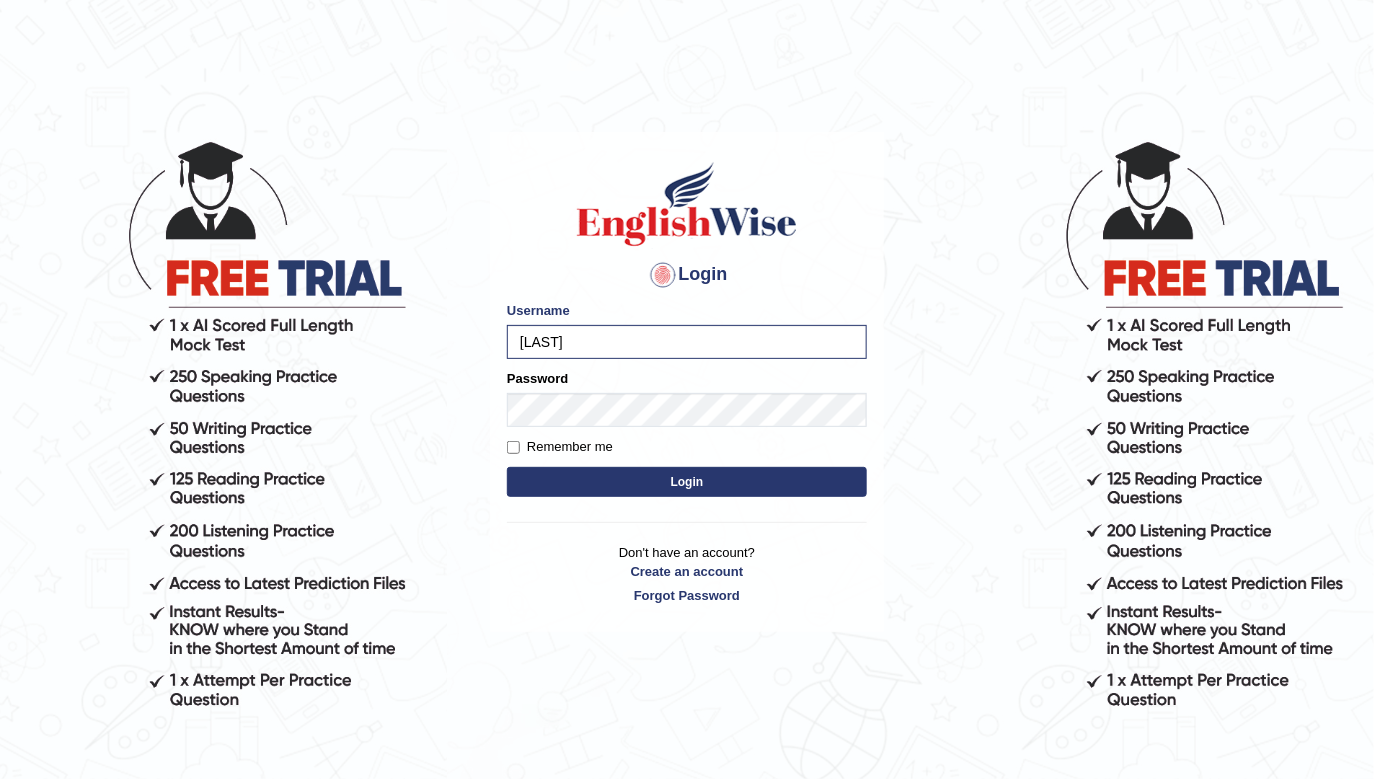 click on "Login" at bounding box center (687, 482) 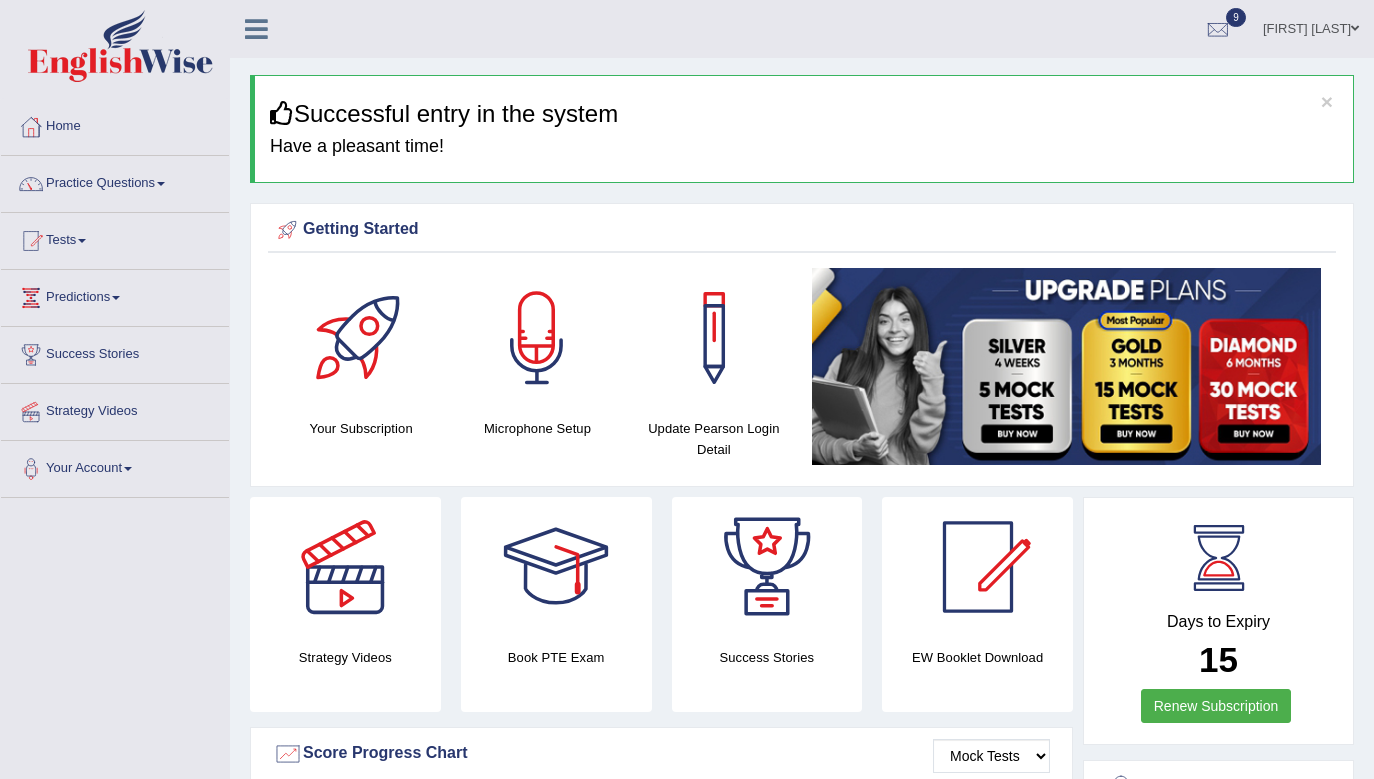 scroll, scrollTop: 0, scrollLeft: 0, axis: both 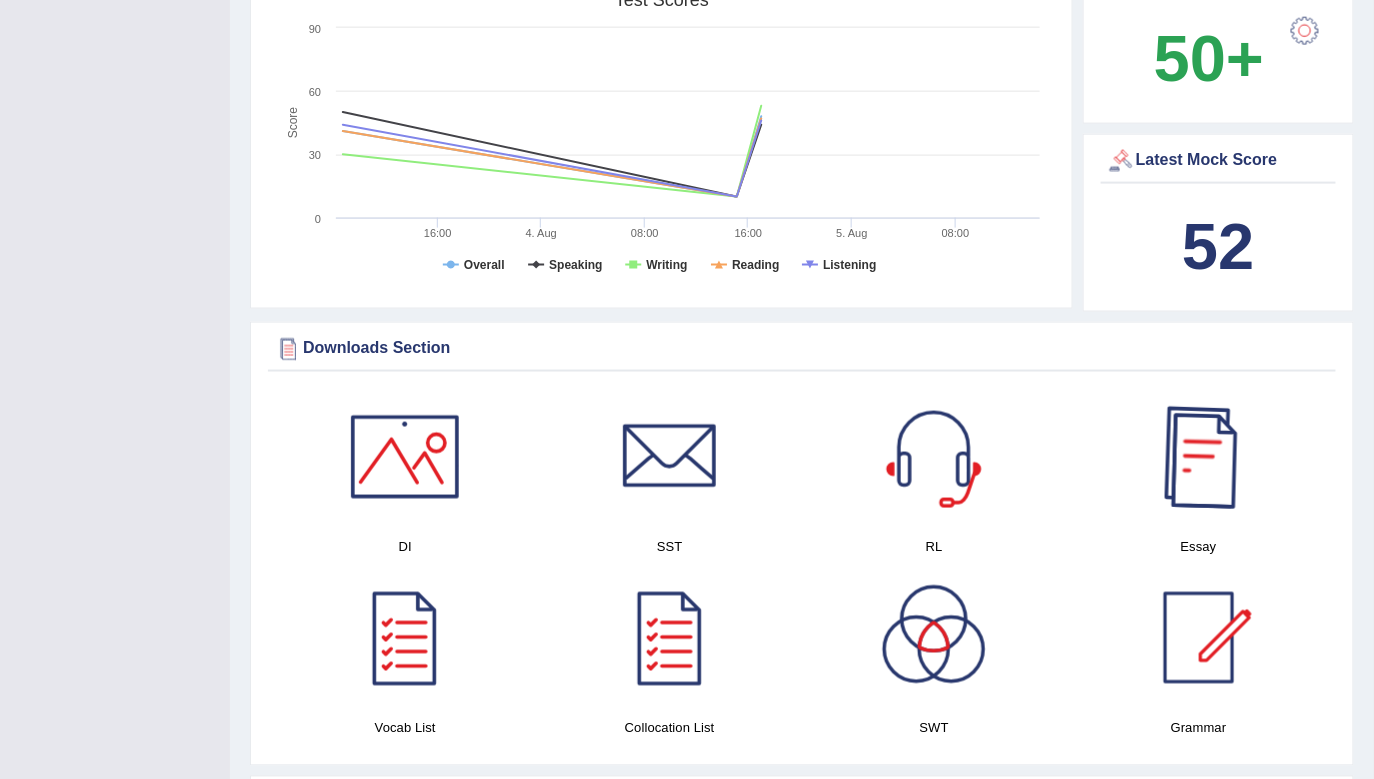 click on "52" at bounding box center [1218, 246] 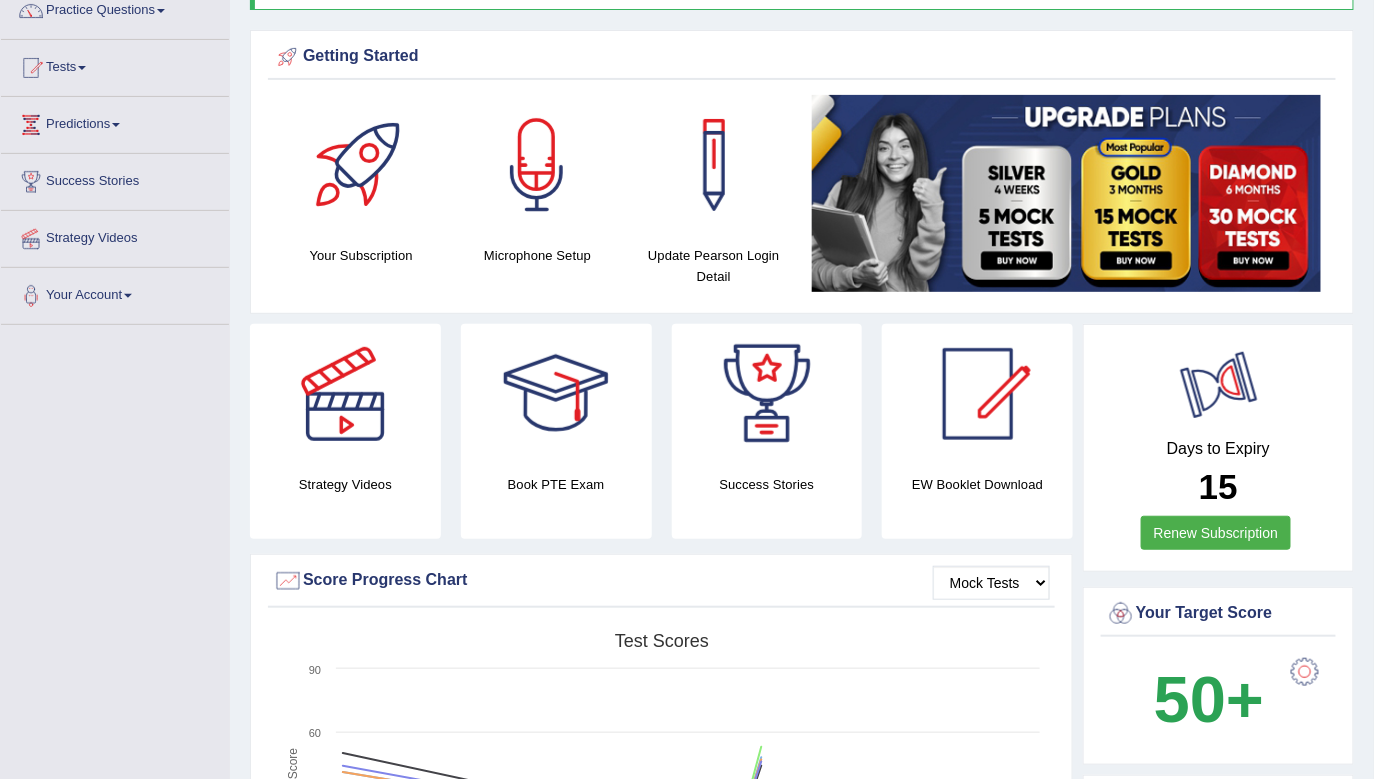 scroll, scrollTop: 0, scrollLeft: 0, axis: both 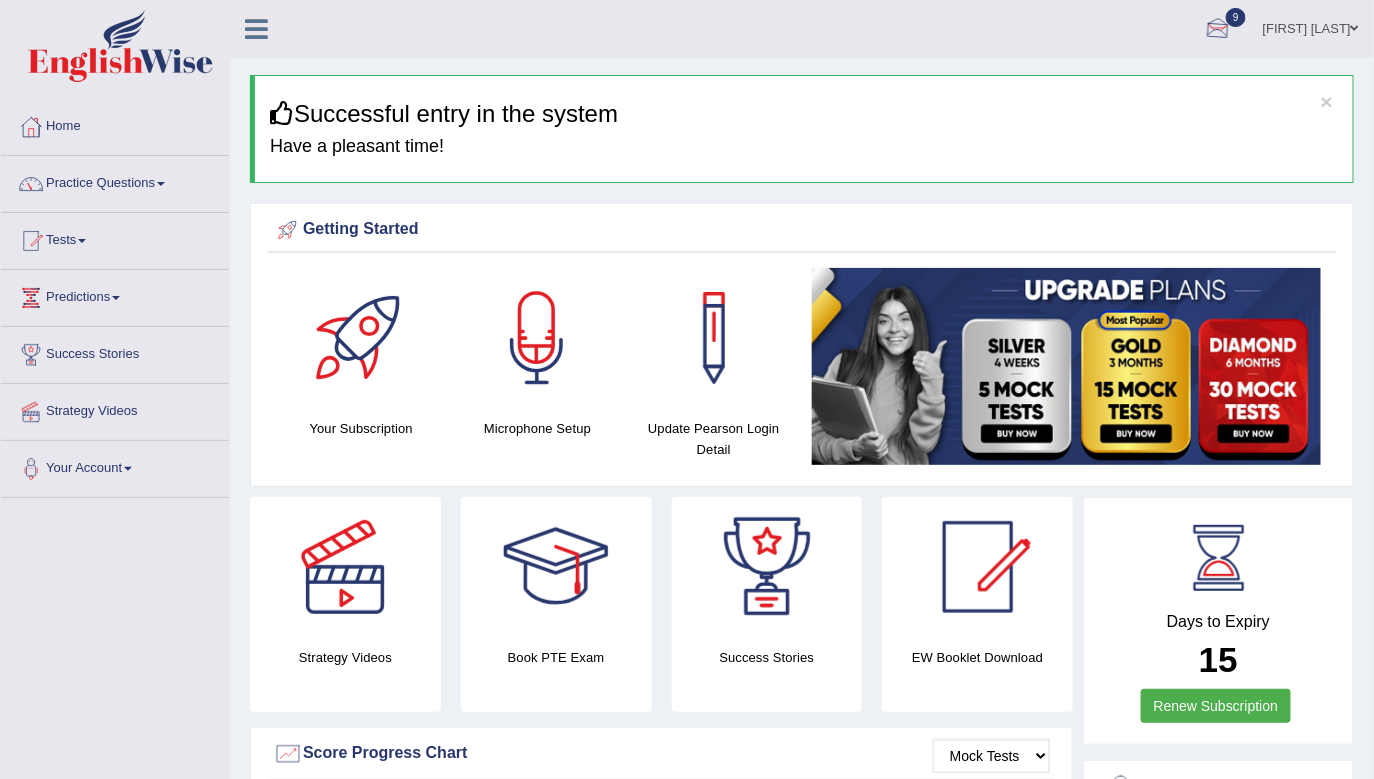 click at bounding box center (1218, 30) 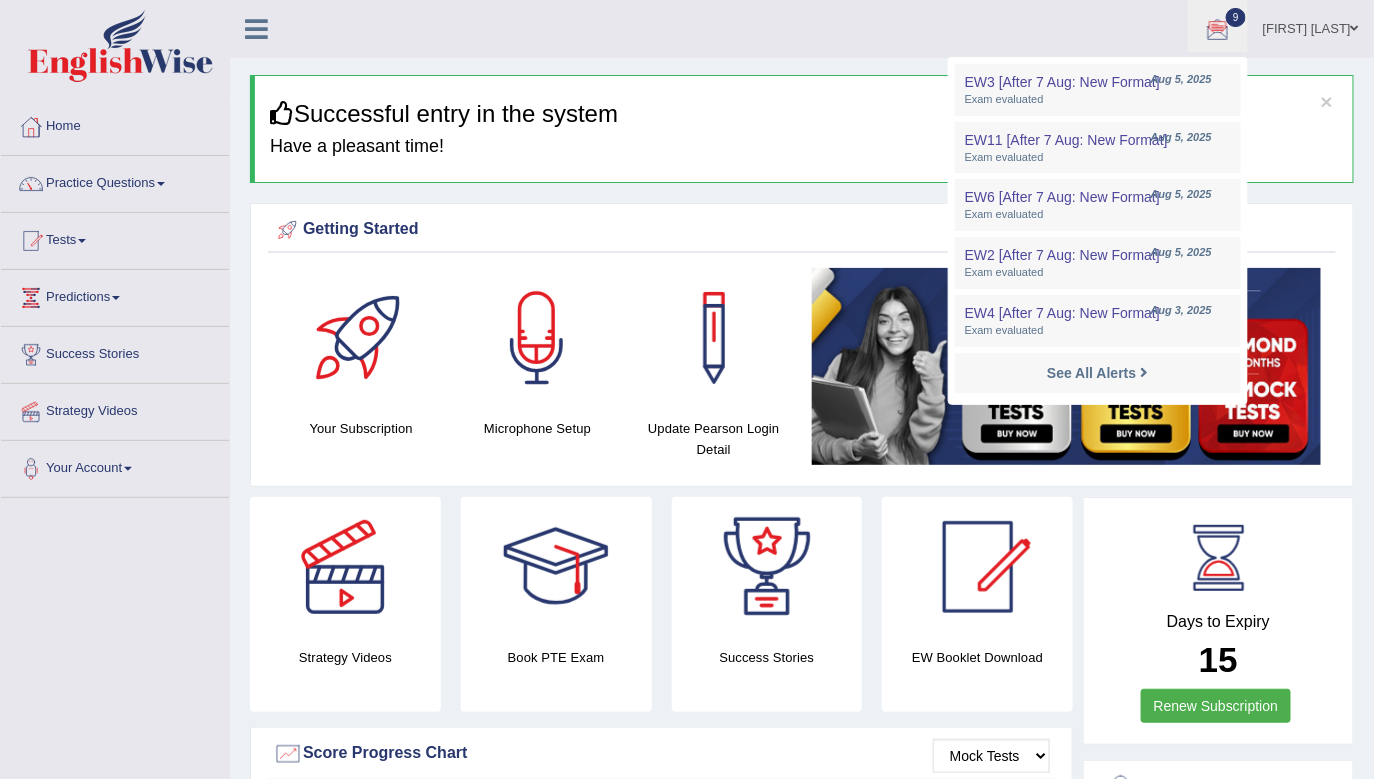 click on "Successful entry in the system" at bounding box center (804, 114) 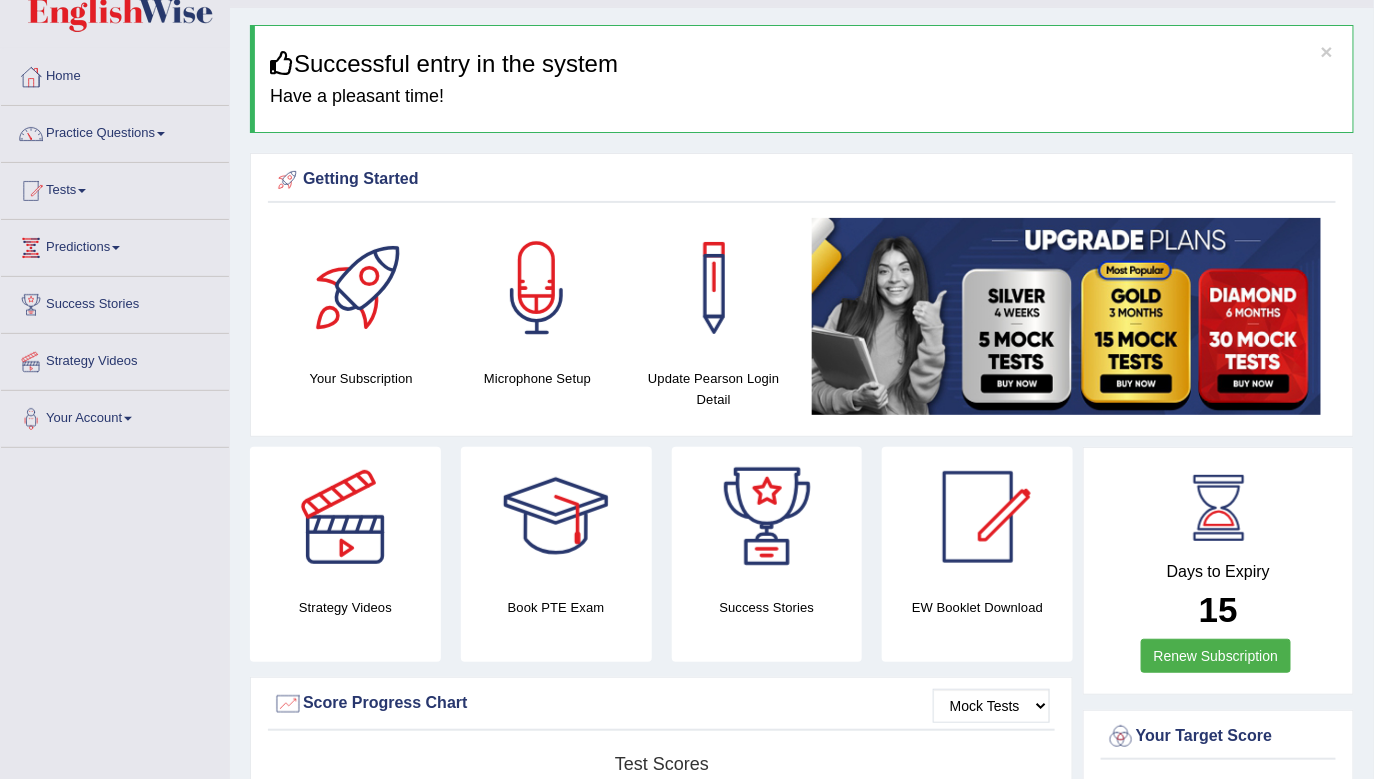 scroll, scrollTop: 0, scrollLeft: 0, axis: both 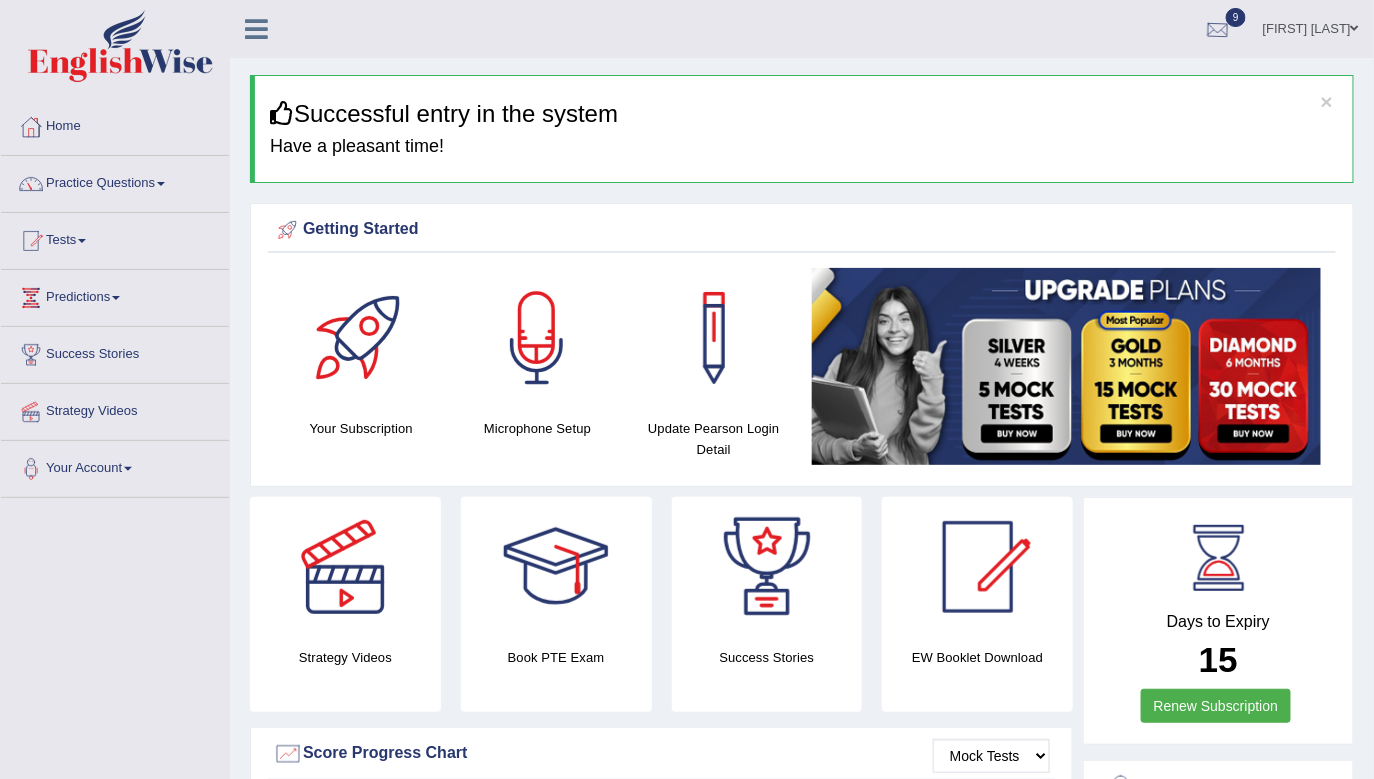 click at bounding box center [1218, 30] 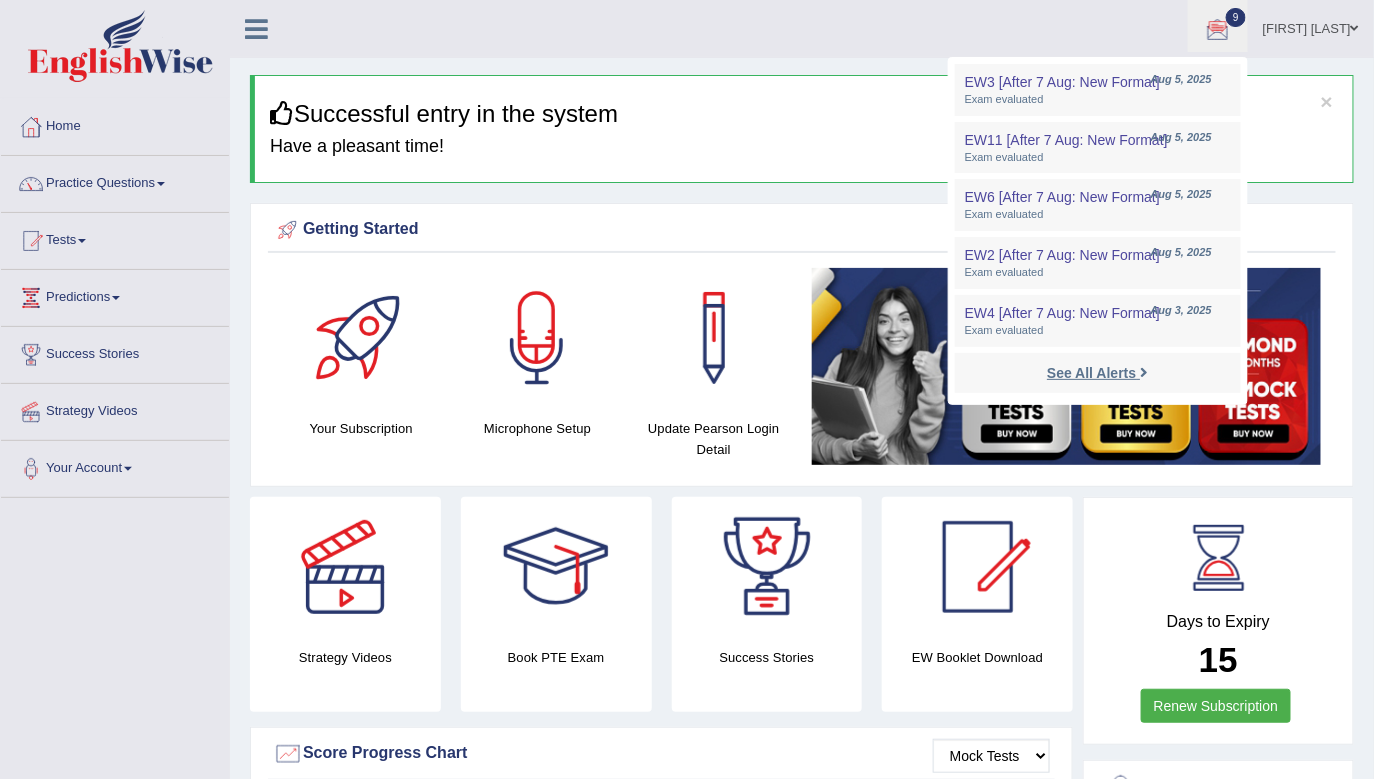 click on "See All Alerts" at bounding box center (1091, 373) 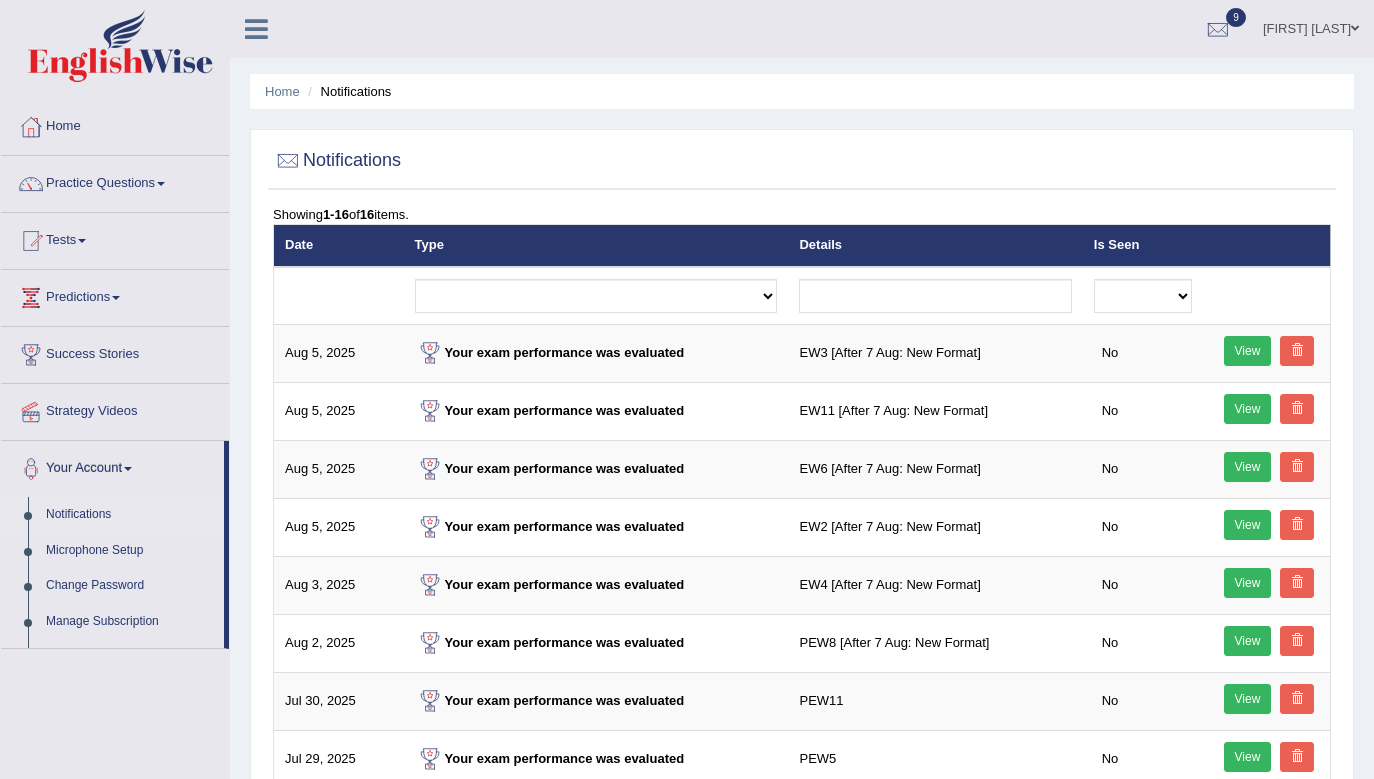 scroll, scrollTop: 0, scrollLeft: 0, axis: both 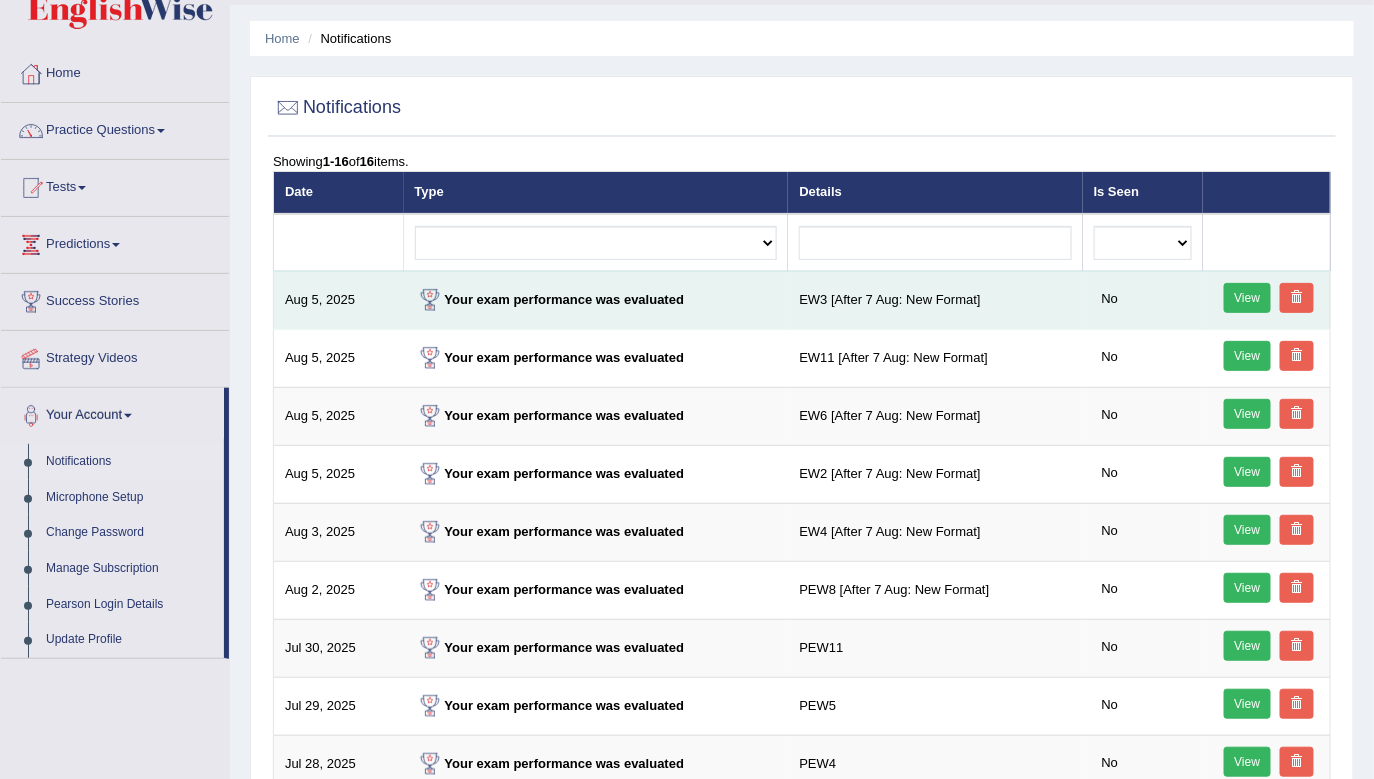 click on "View" at bounding box center [1248, 298] 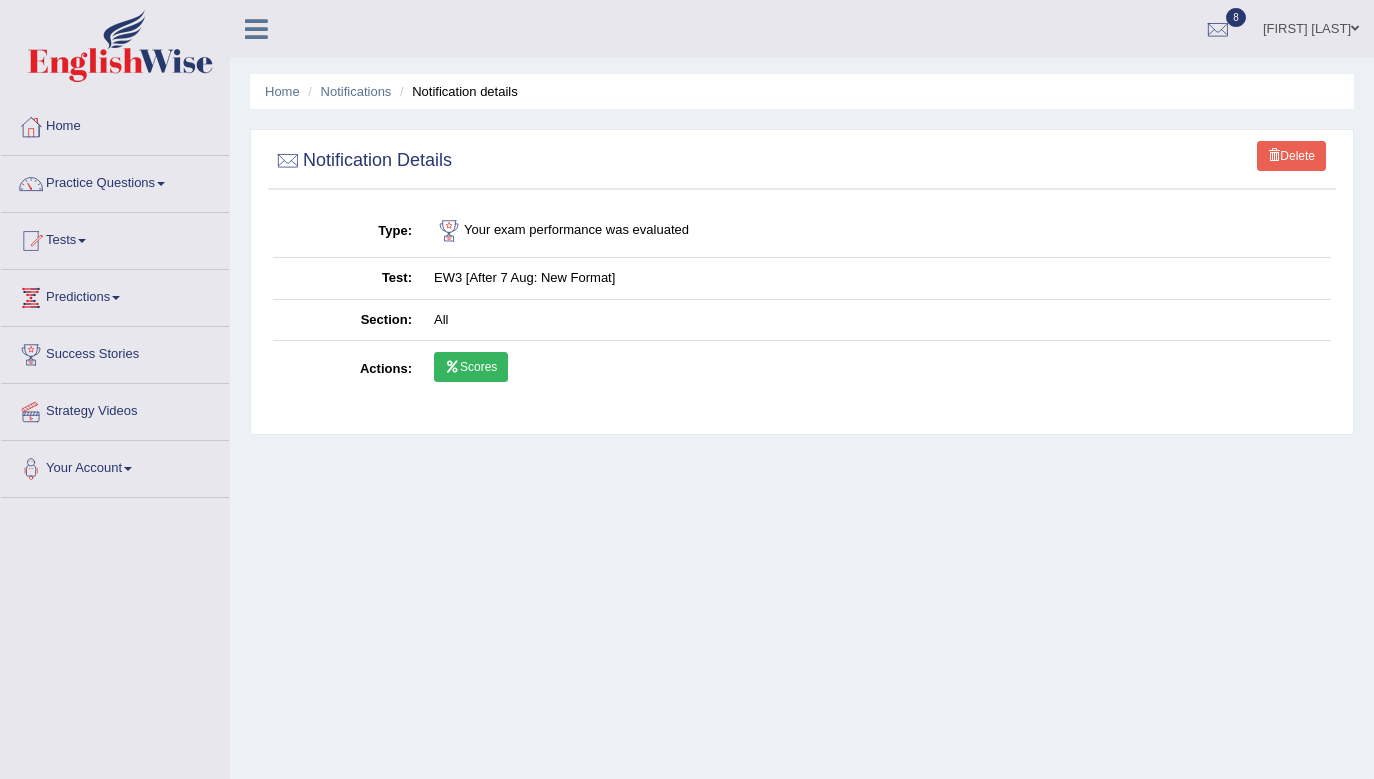 scroll, scrollTop: 0, scrollLeft: 0, axis: both 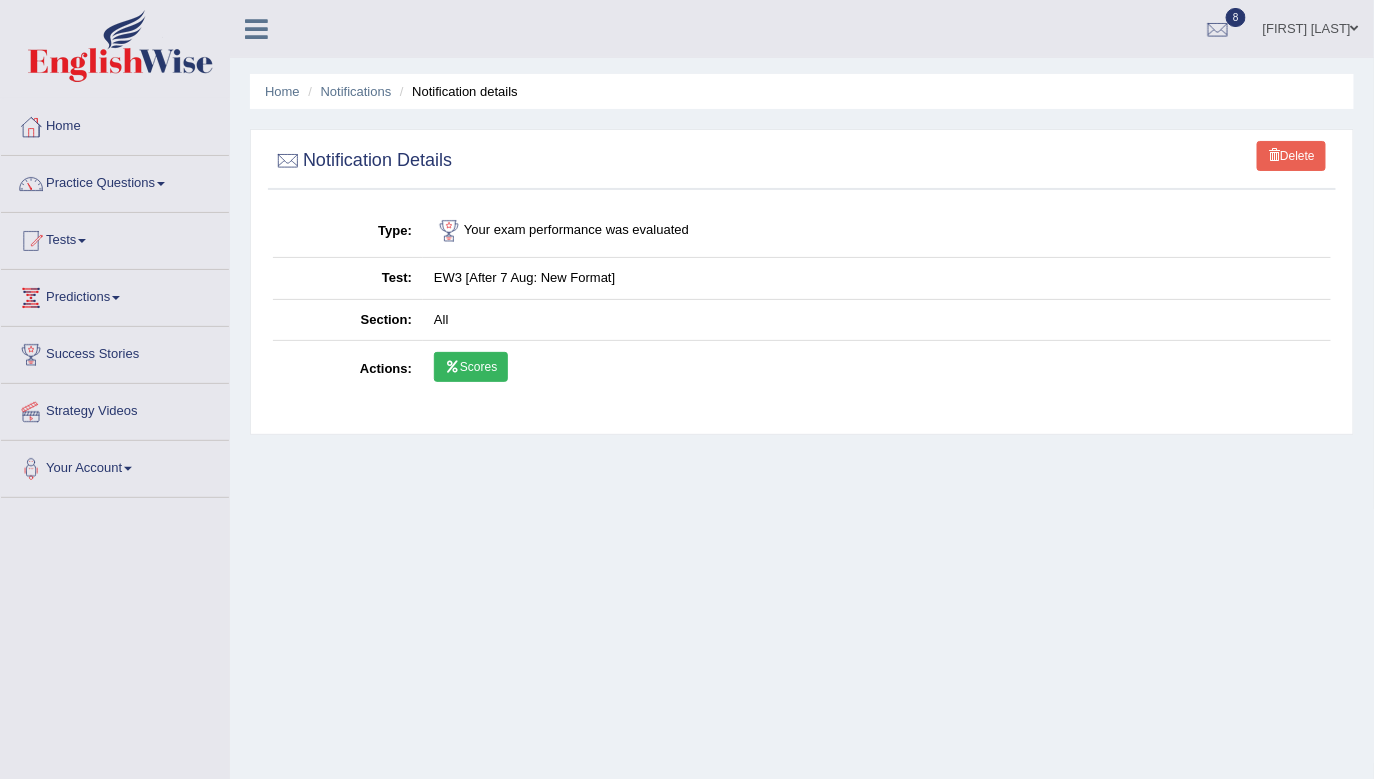 click on "Scores" at bounding box center (471, 367) 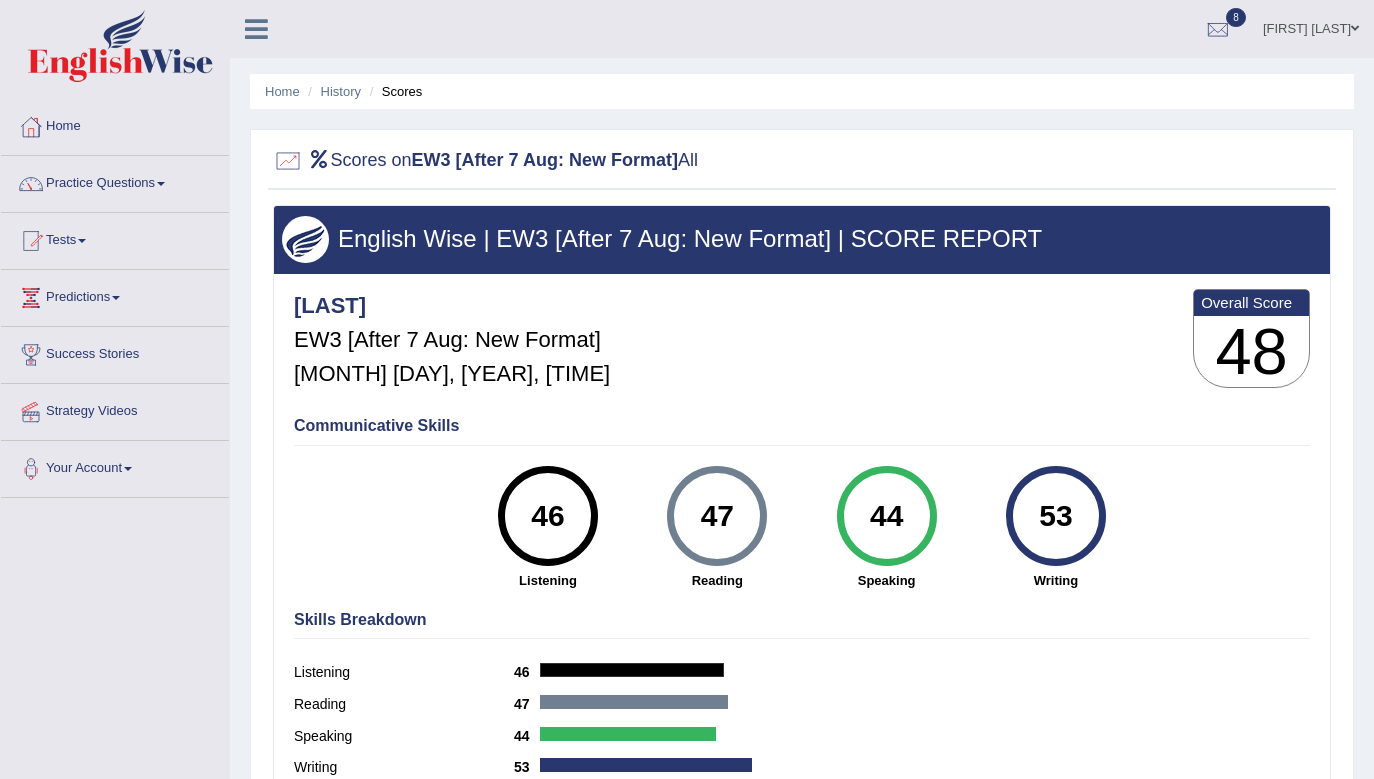 scroll, scrollTop: 0, scrollLeft: 0, axis: both 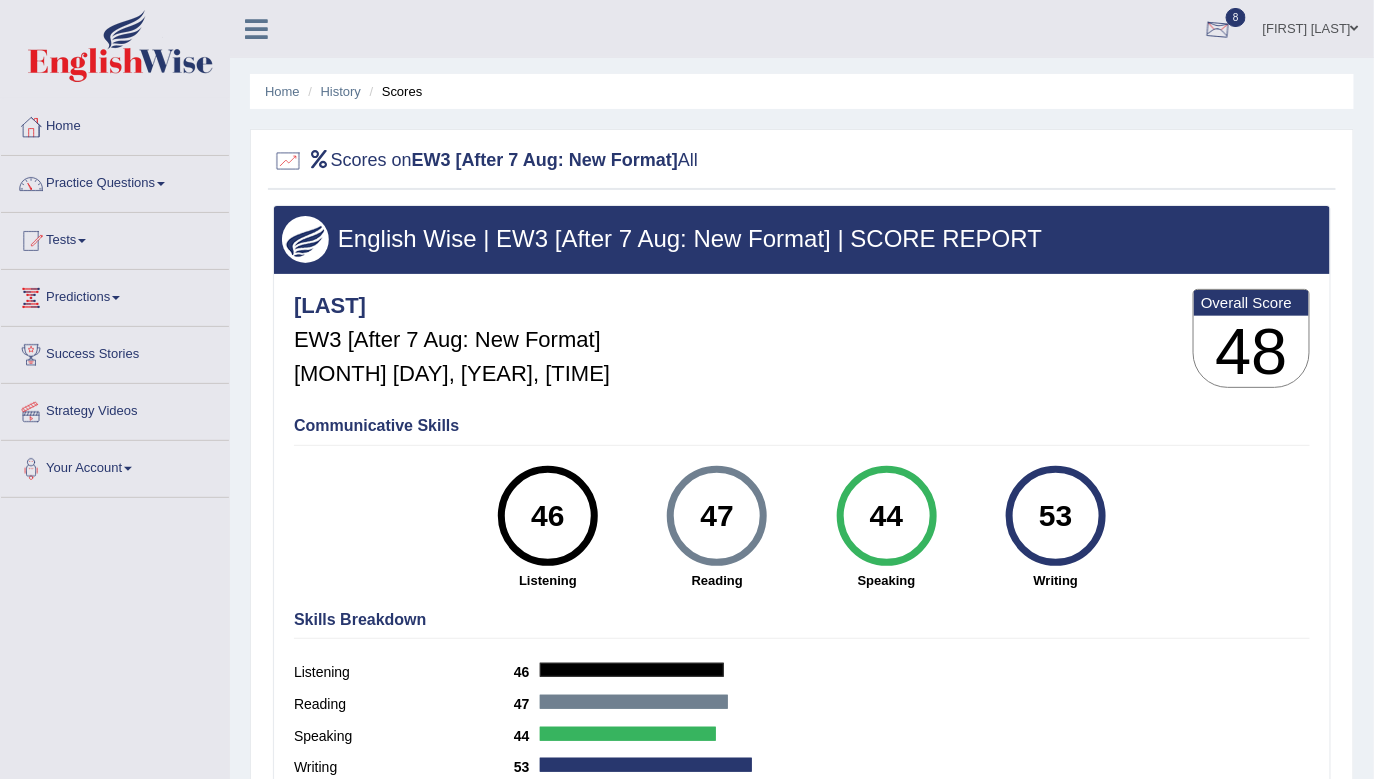 click at bounding box center (1218, 30) 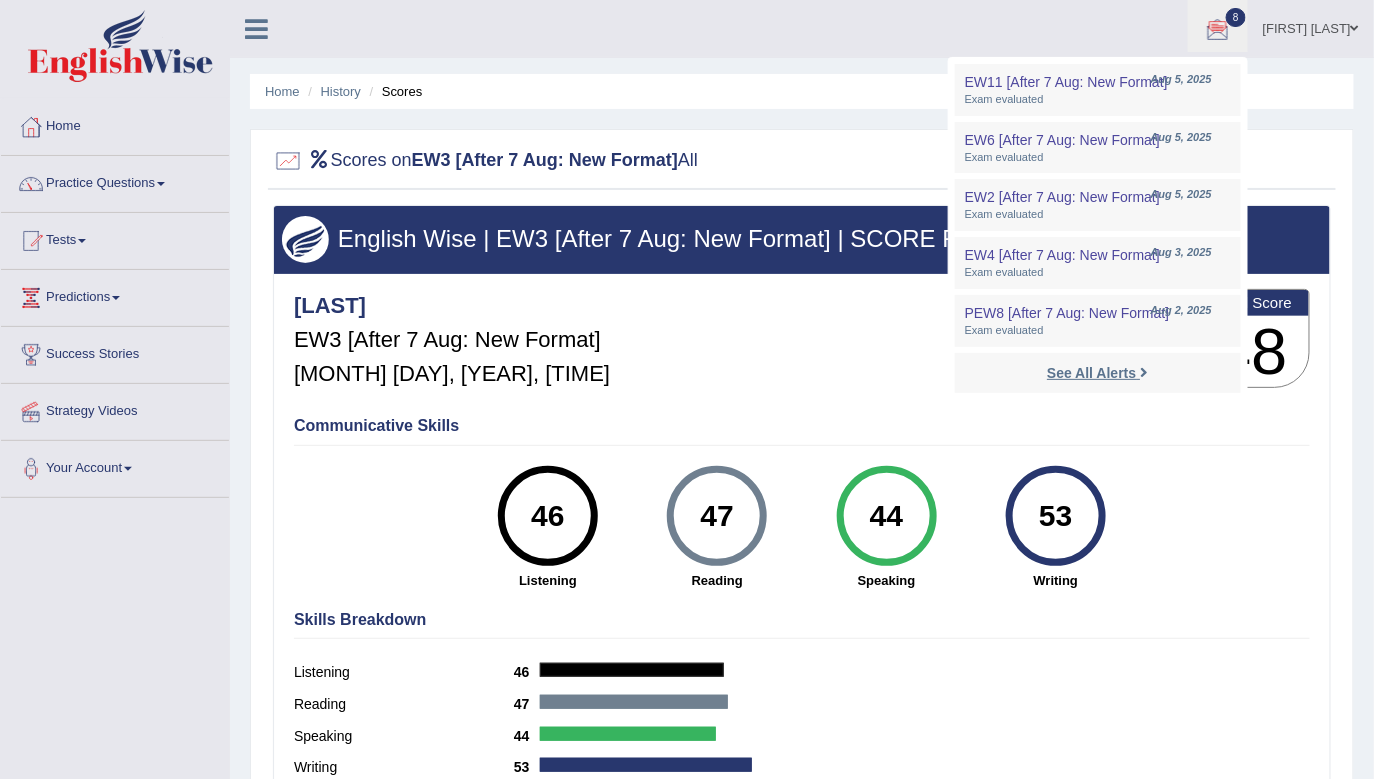 click on "See All Alerts" at bounding box center [1091, 373] 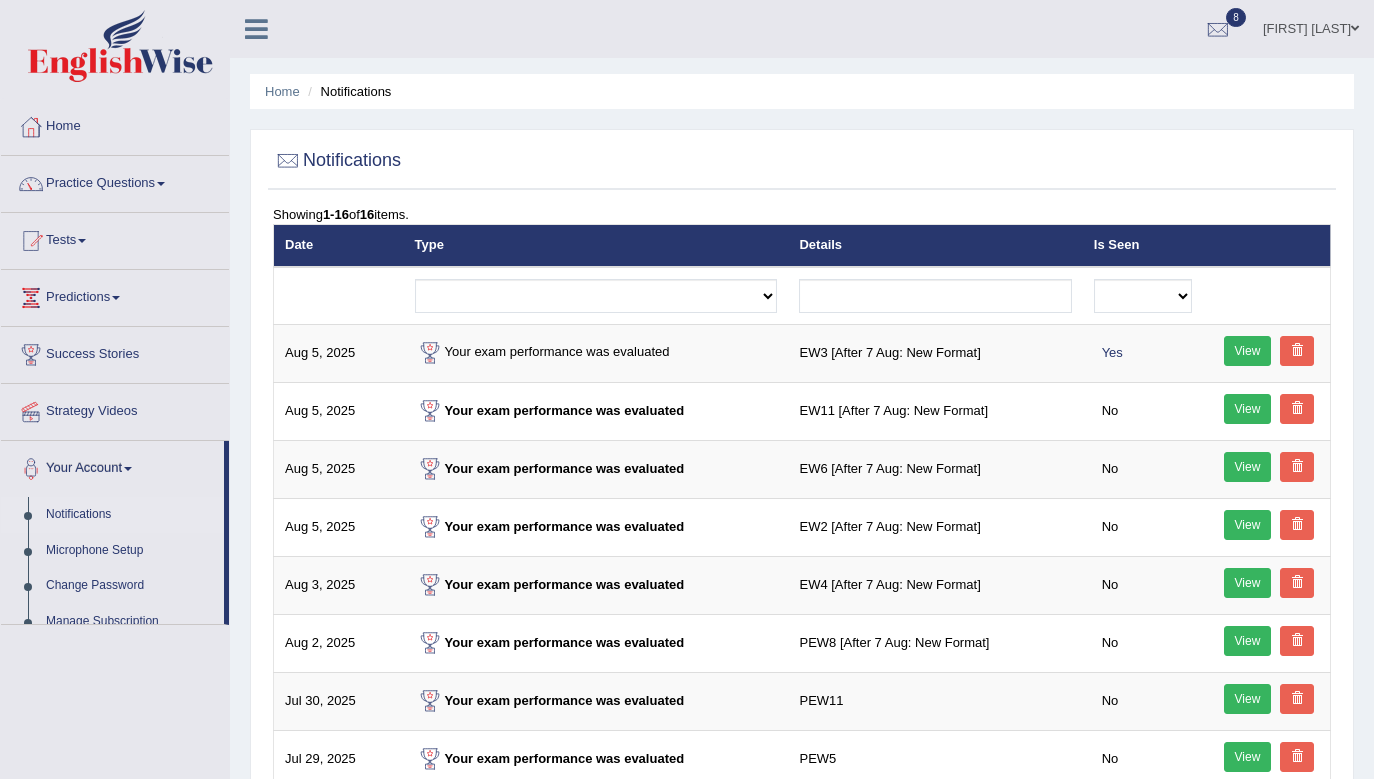 scroll, scrollTop: 0, scrollLeft: 0, axis: both 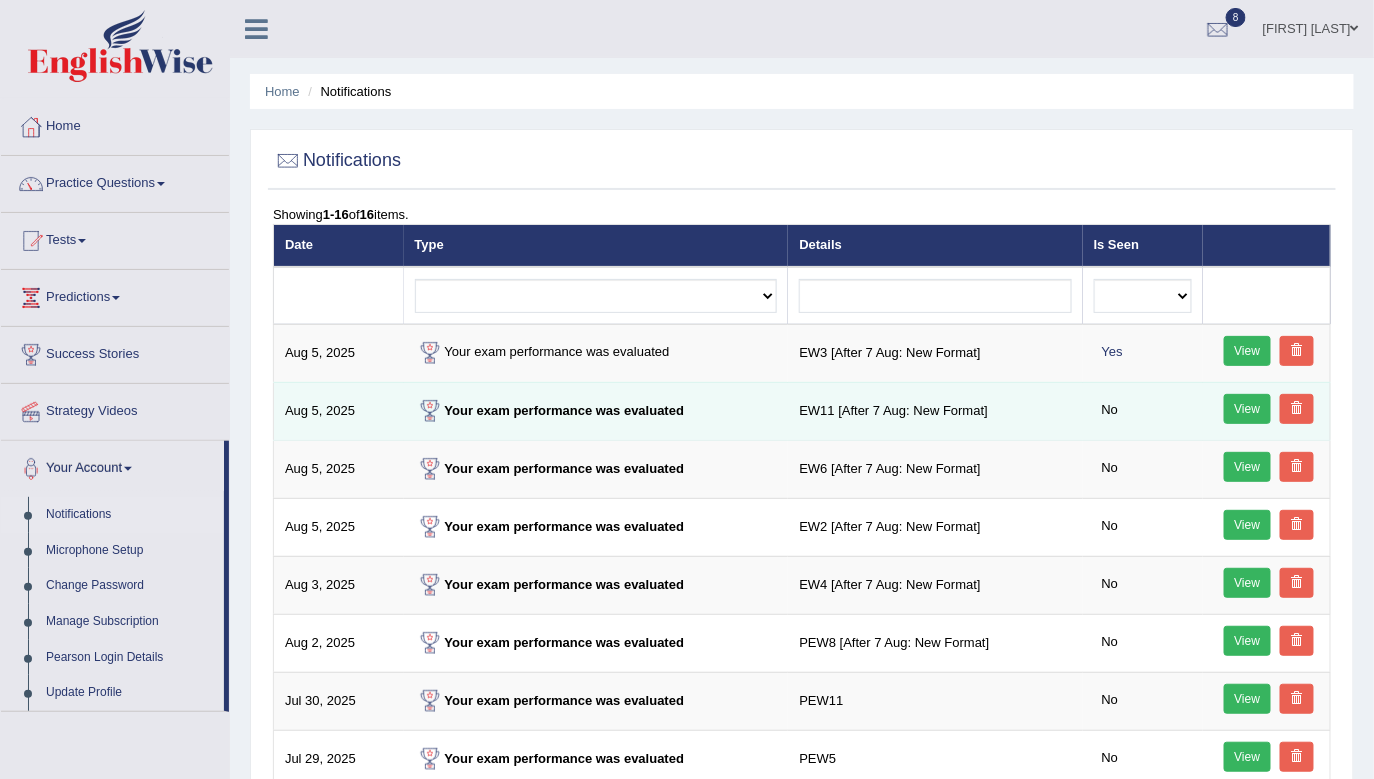 click on "View" at bounding box center (1248, 409) 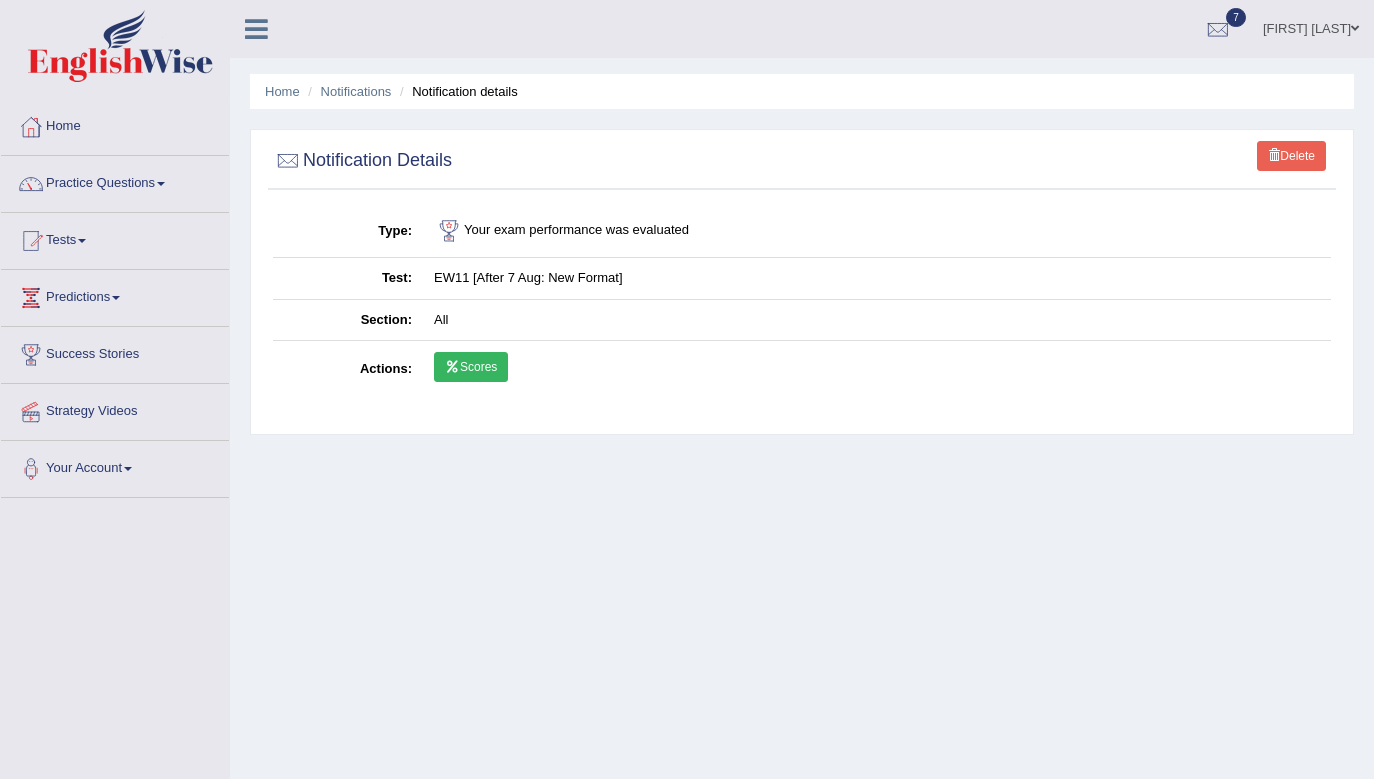 scroll, scrollTop: 0, scrollLeft: 0, axis: both 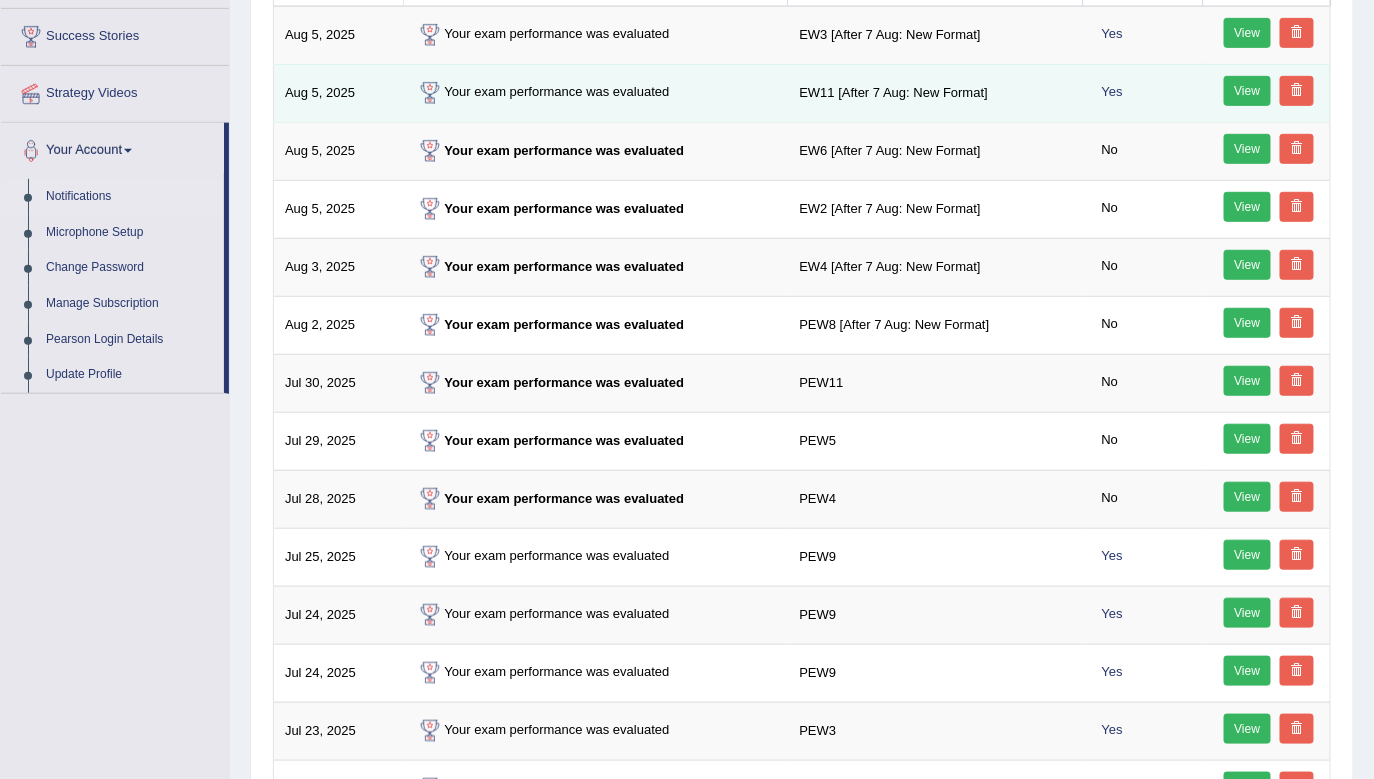 click on "View" at bounding box center [1248, 91] 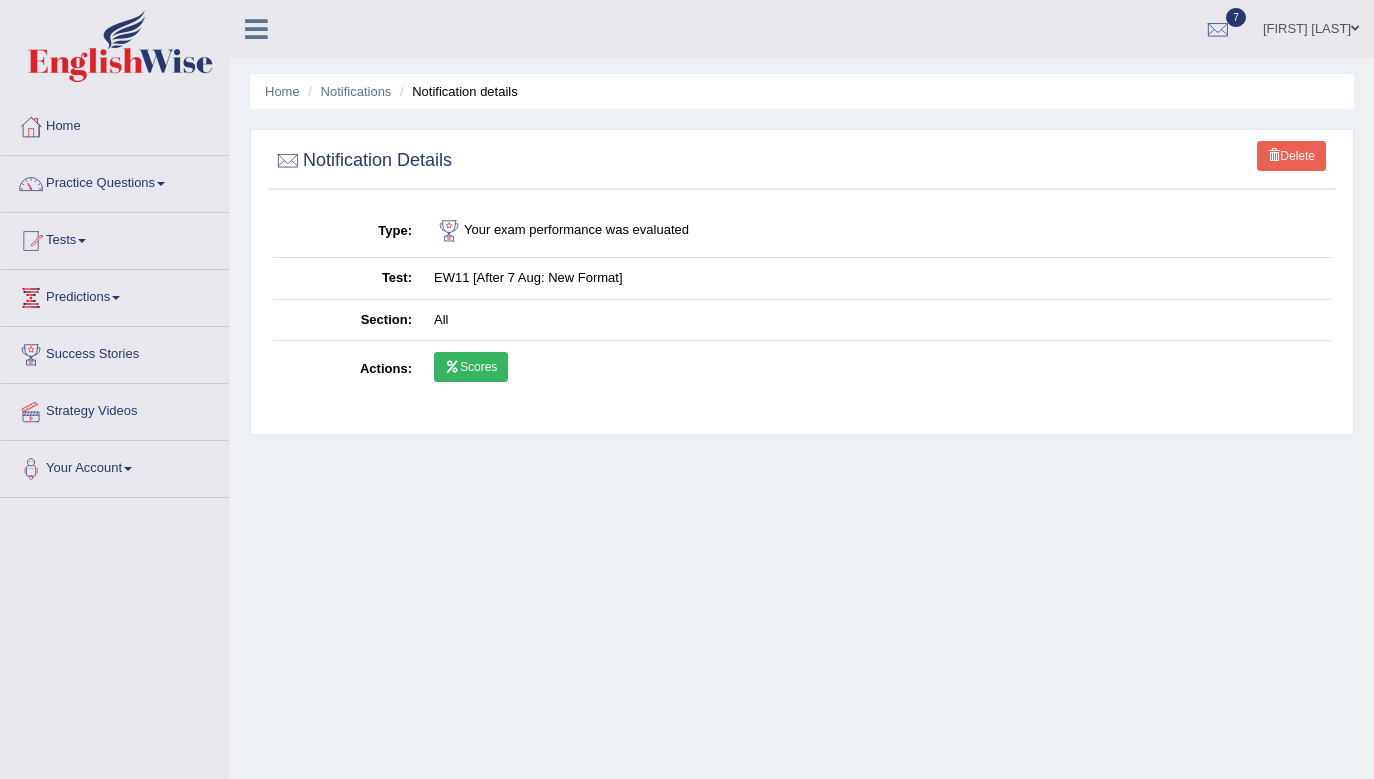 scroll, scrollTop: 0, scrollLeft: 0, axis: both 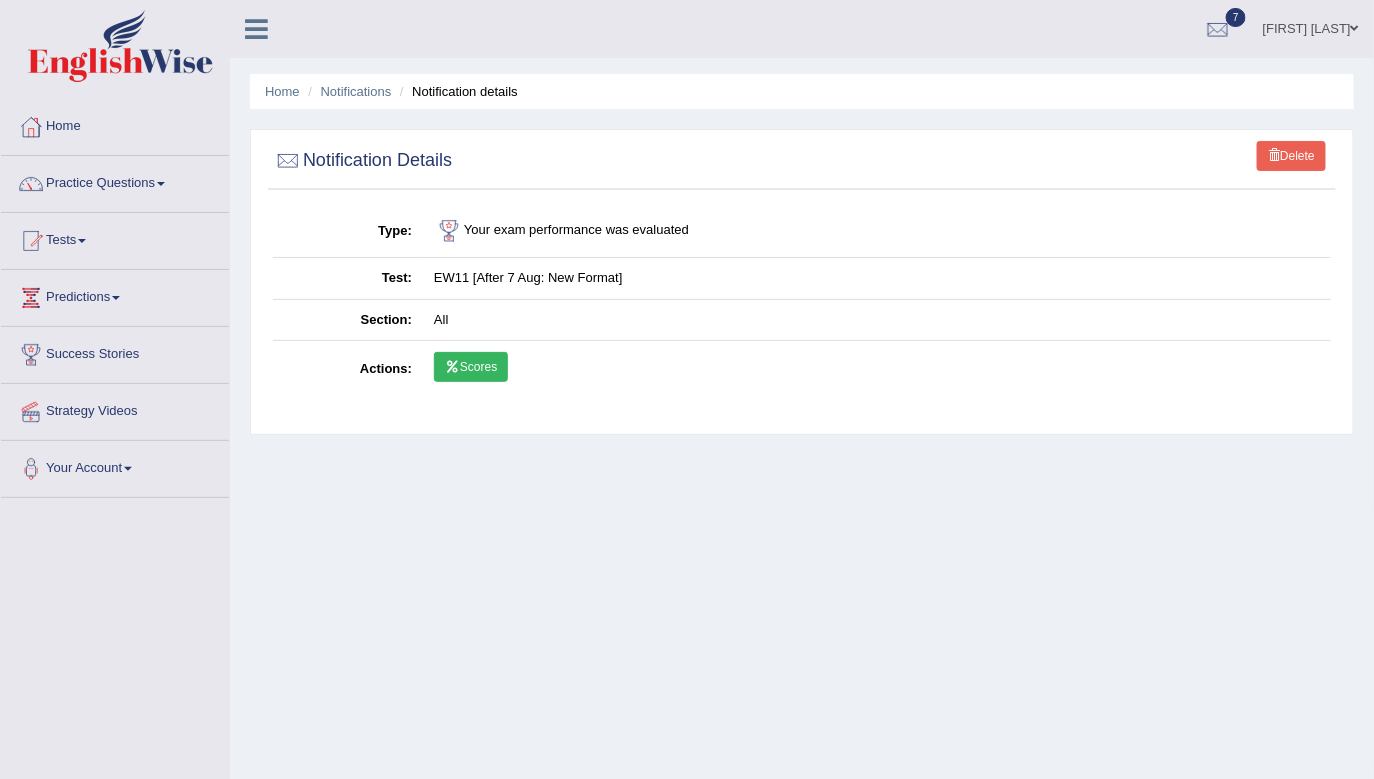 click on "Scores" at bounding box center (471, 367) 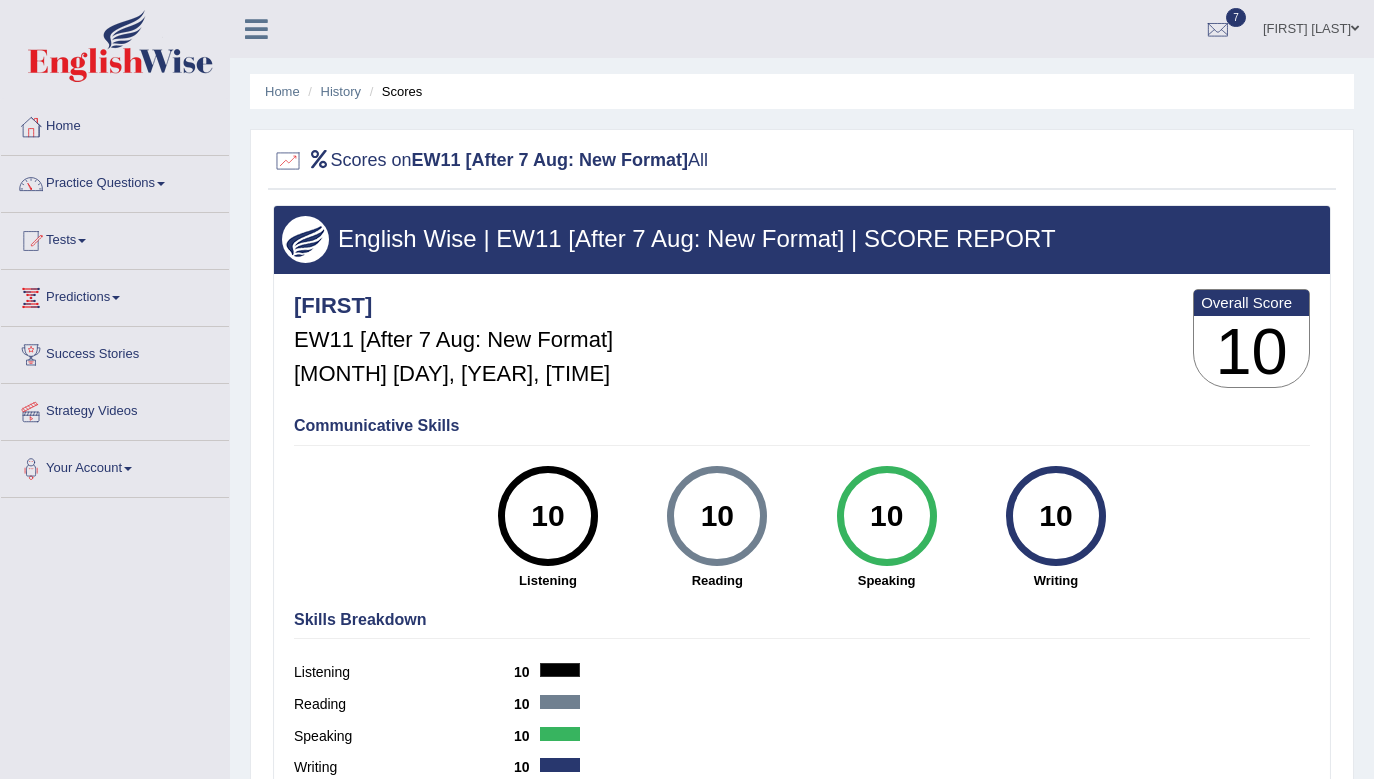 scroll, scrollTop: 0, scrollLeft: 0, axis: both 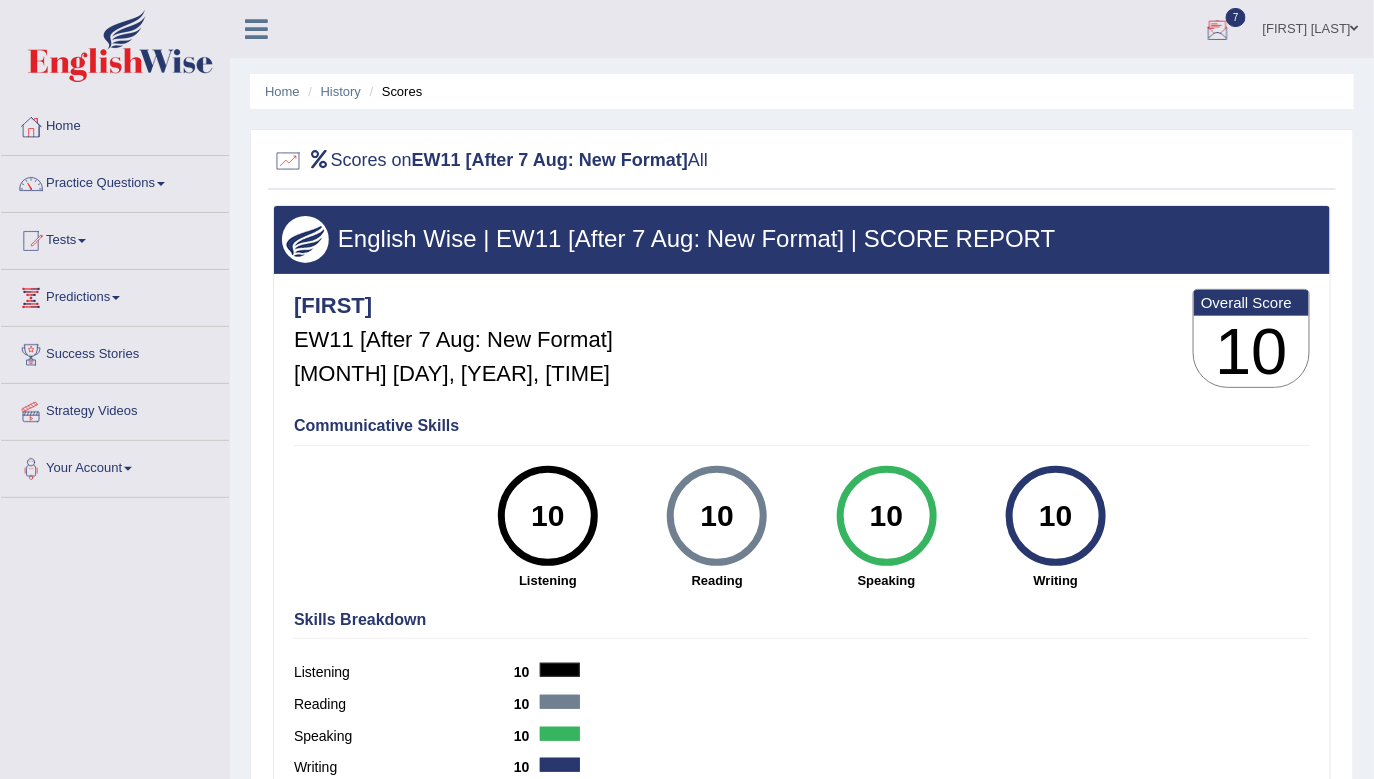 click at bounding box center [1218, 30] 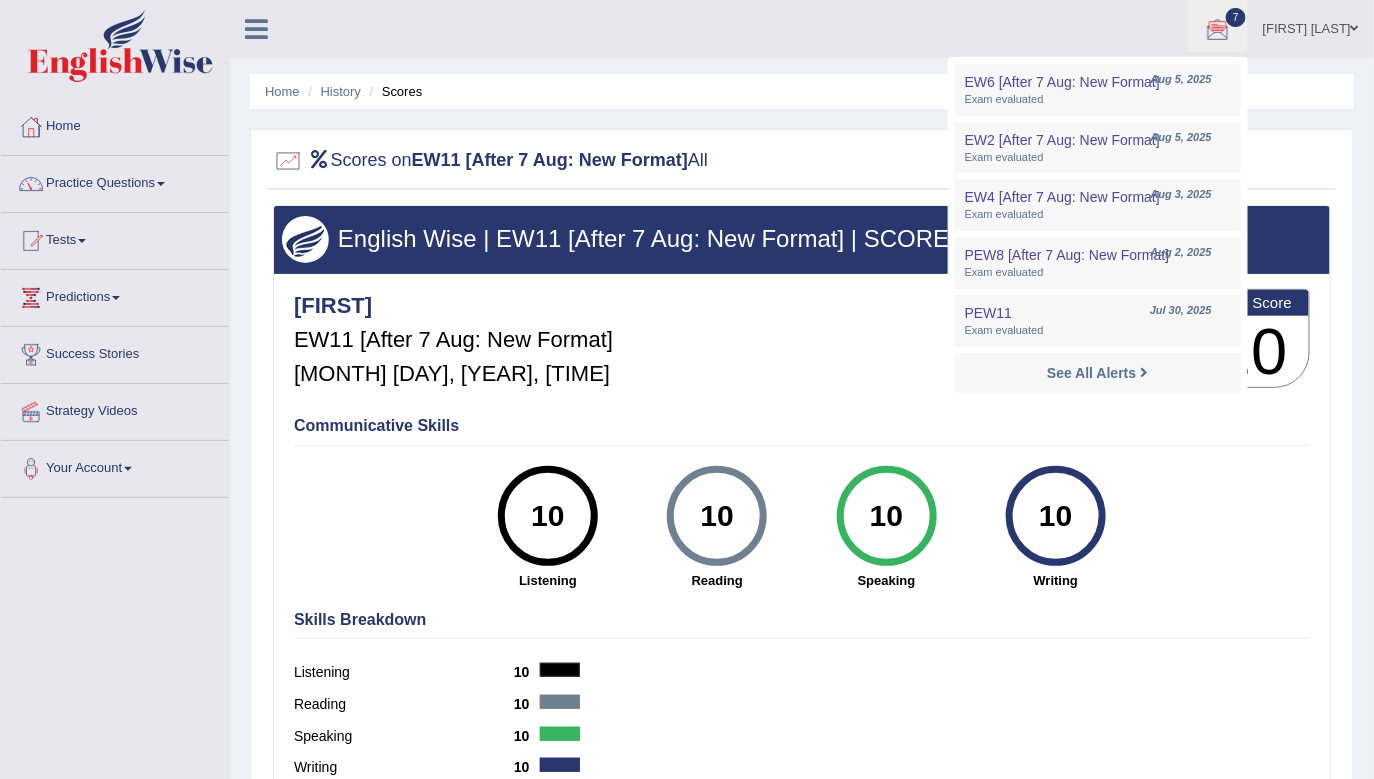 click on "Tests" at bounding box center (115, 238) 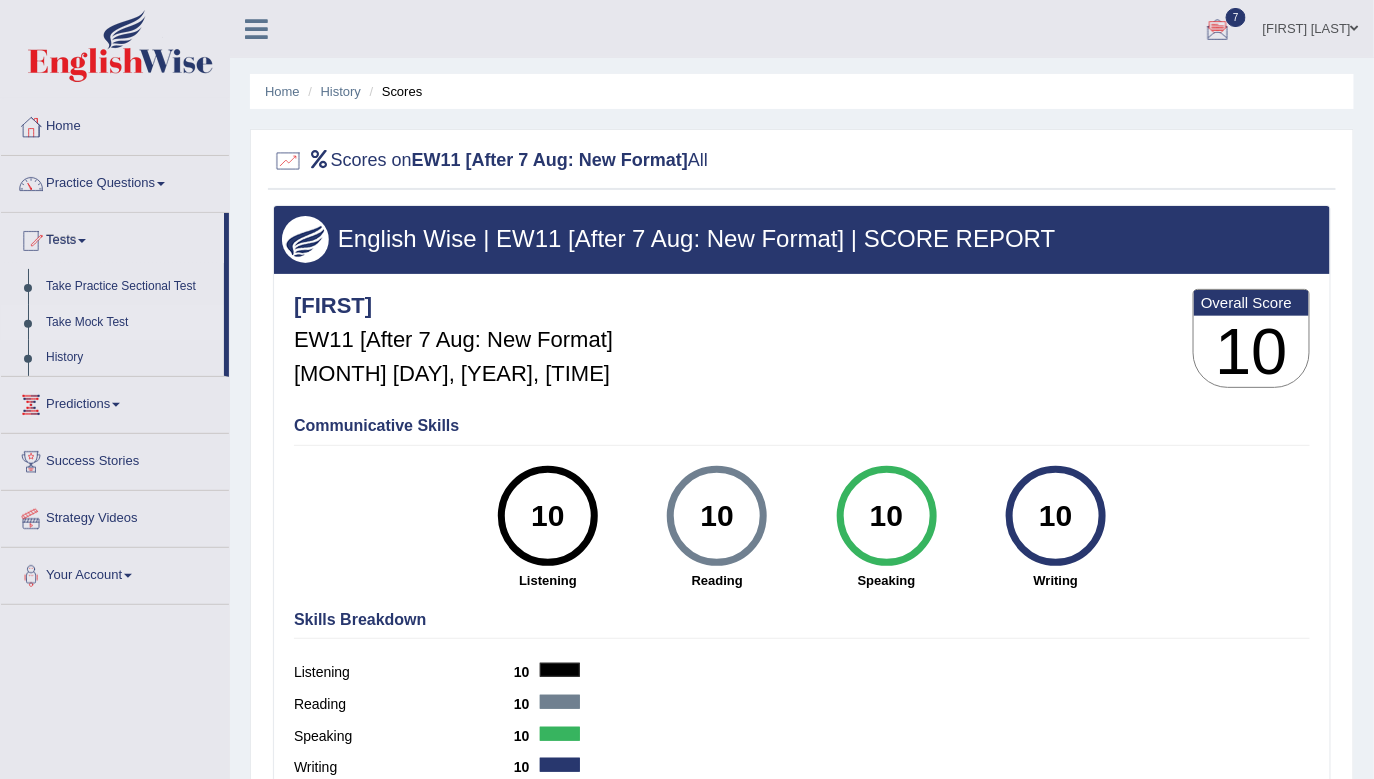 click on "Take Mock Test" at bounding box center (130, 323) 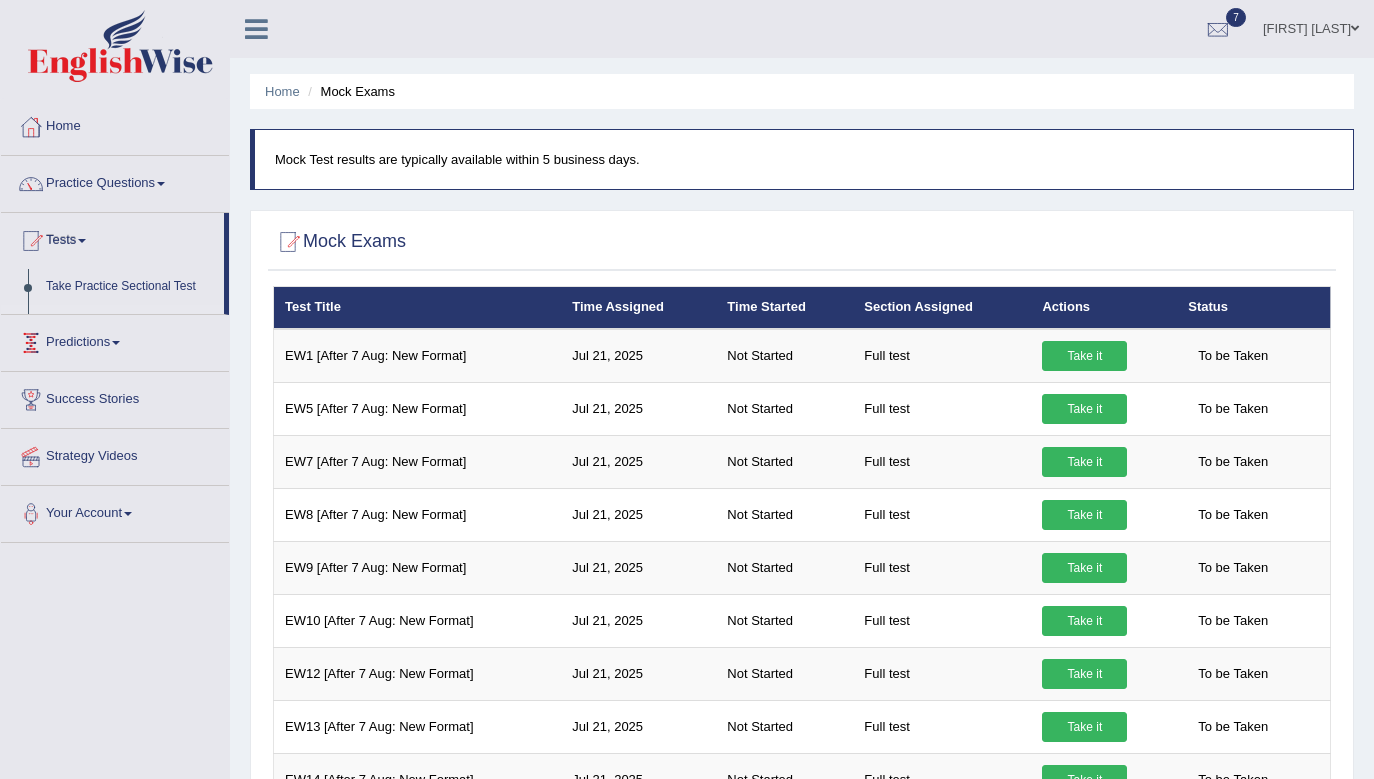 scroll, scrollTop: 0, scrollLeft: 0, axis: both 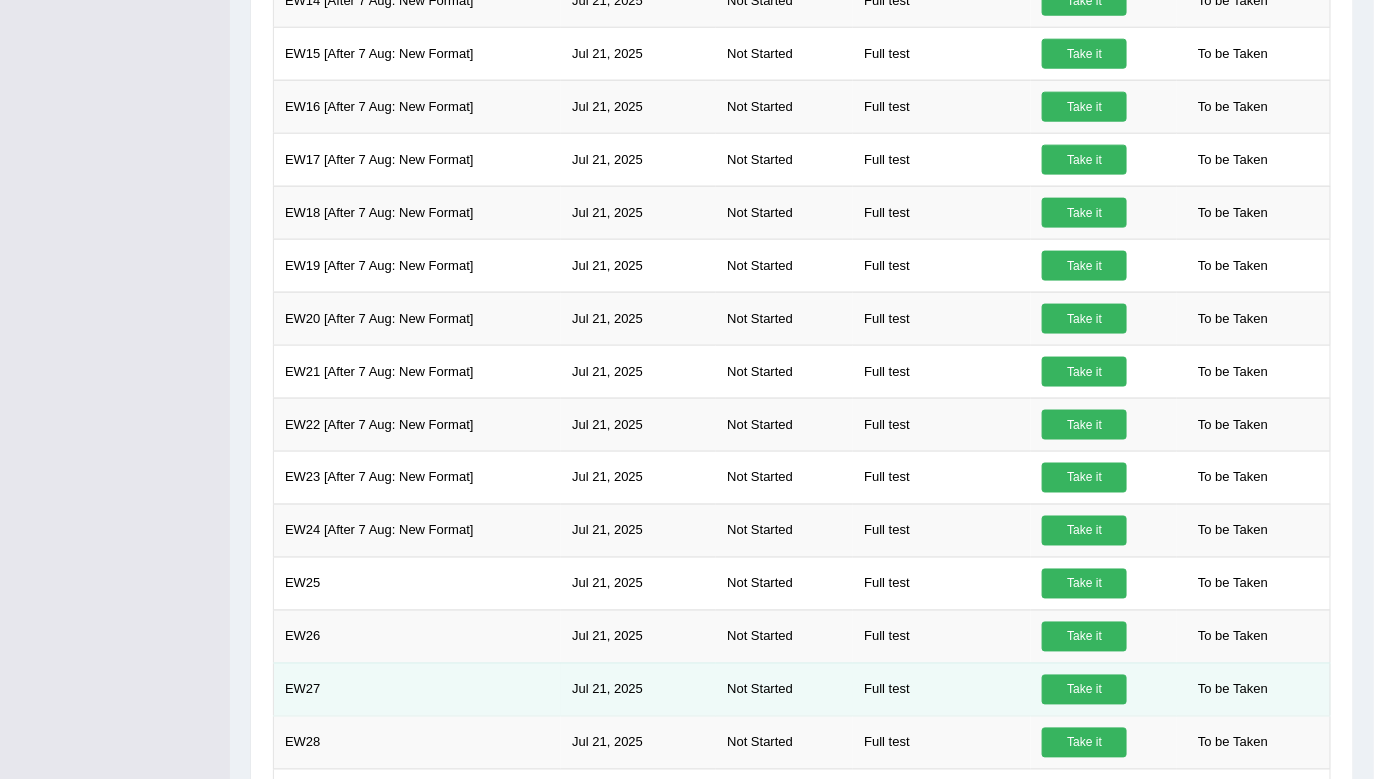 click on "Take it" at bounding box center [1084, 690] 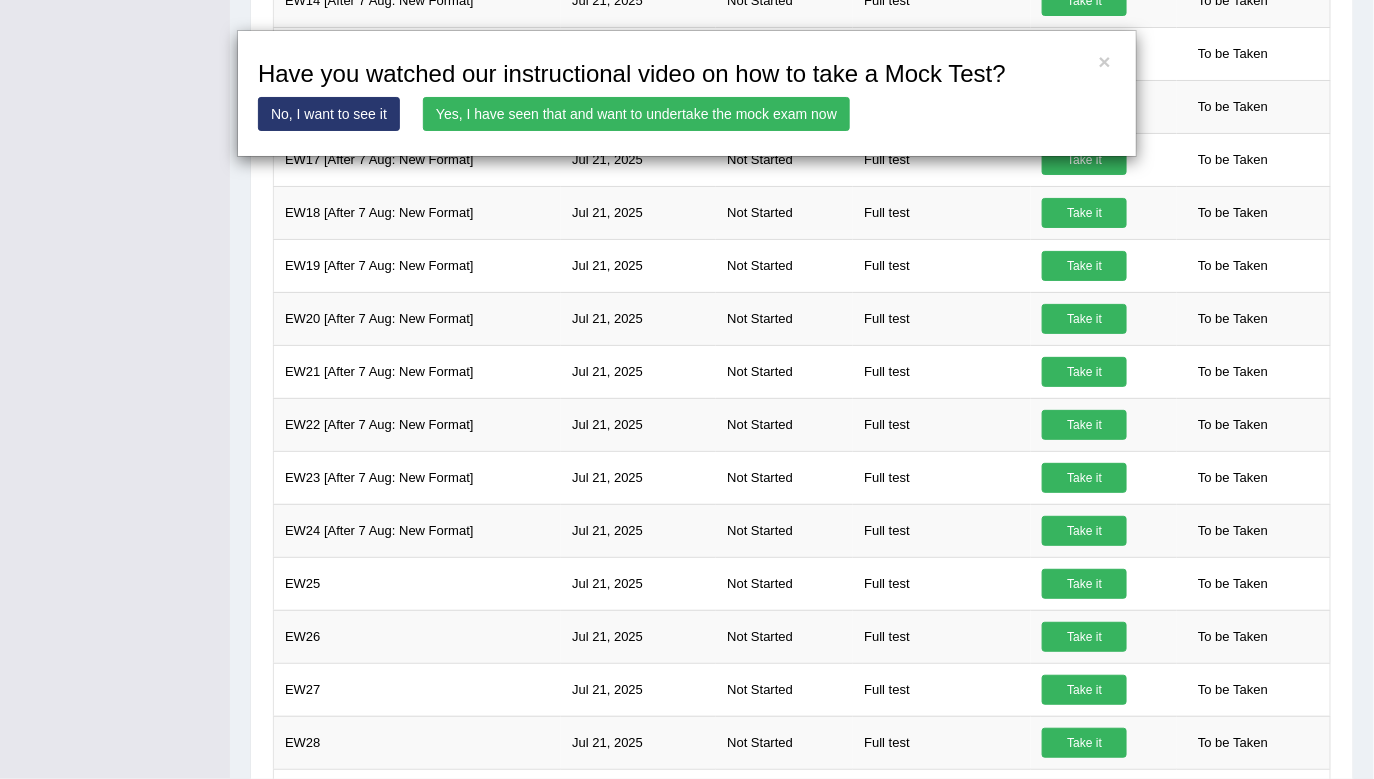 click on "Yes, I have seen that and want to undertake the mock exam now" at bounding box center [636, 114] 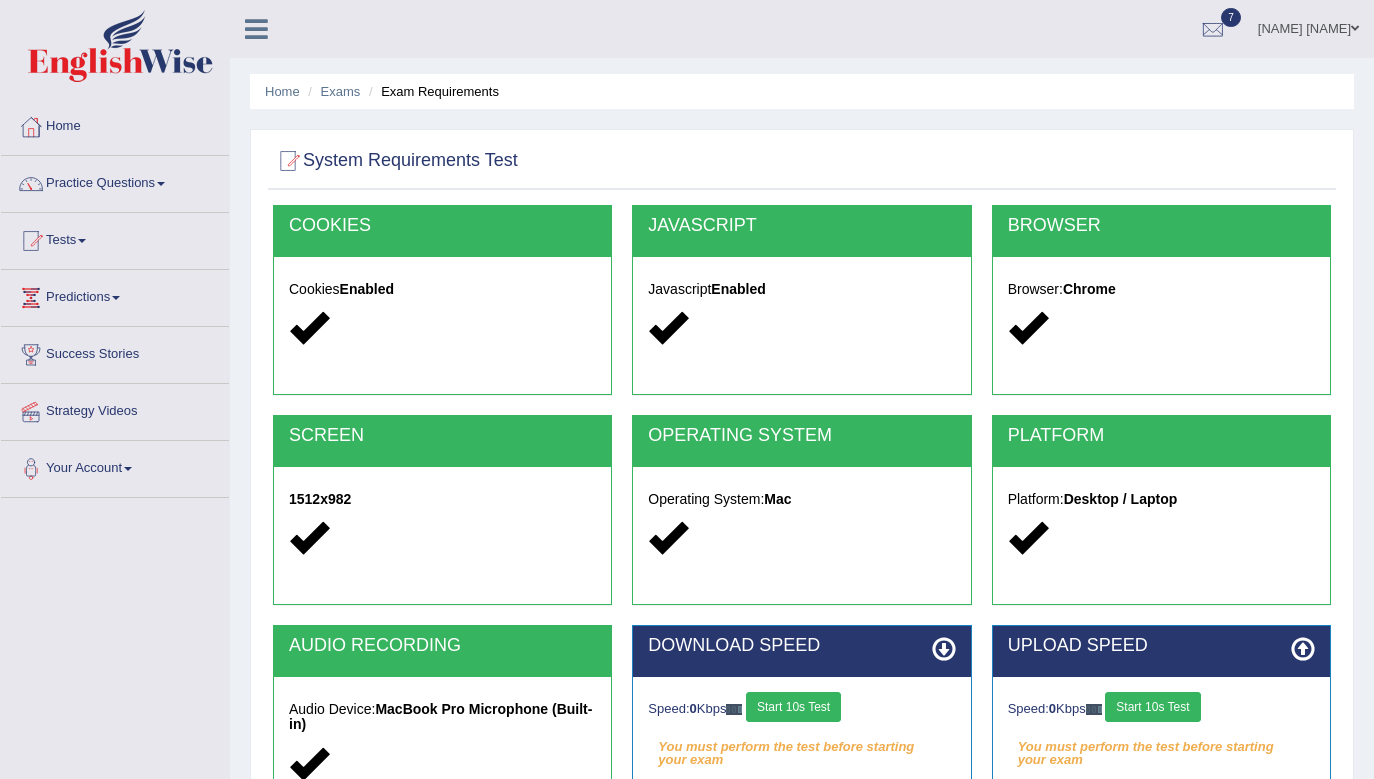 scroll, scrollTop: 0, scrollLeft: 0, axis: both 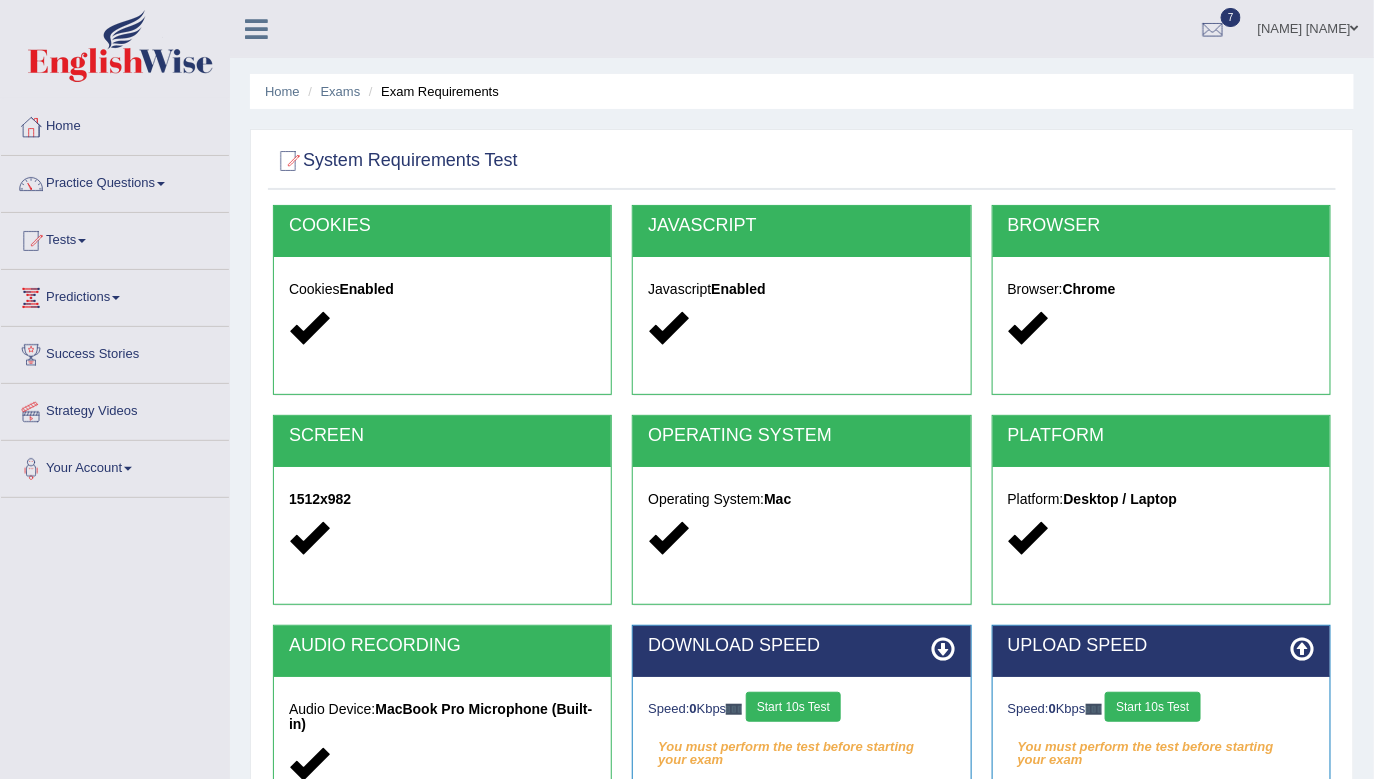 click on "Start 10s Test" at bounding box center (793, 707) 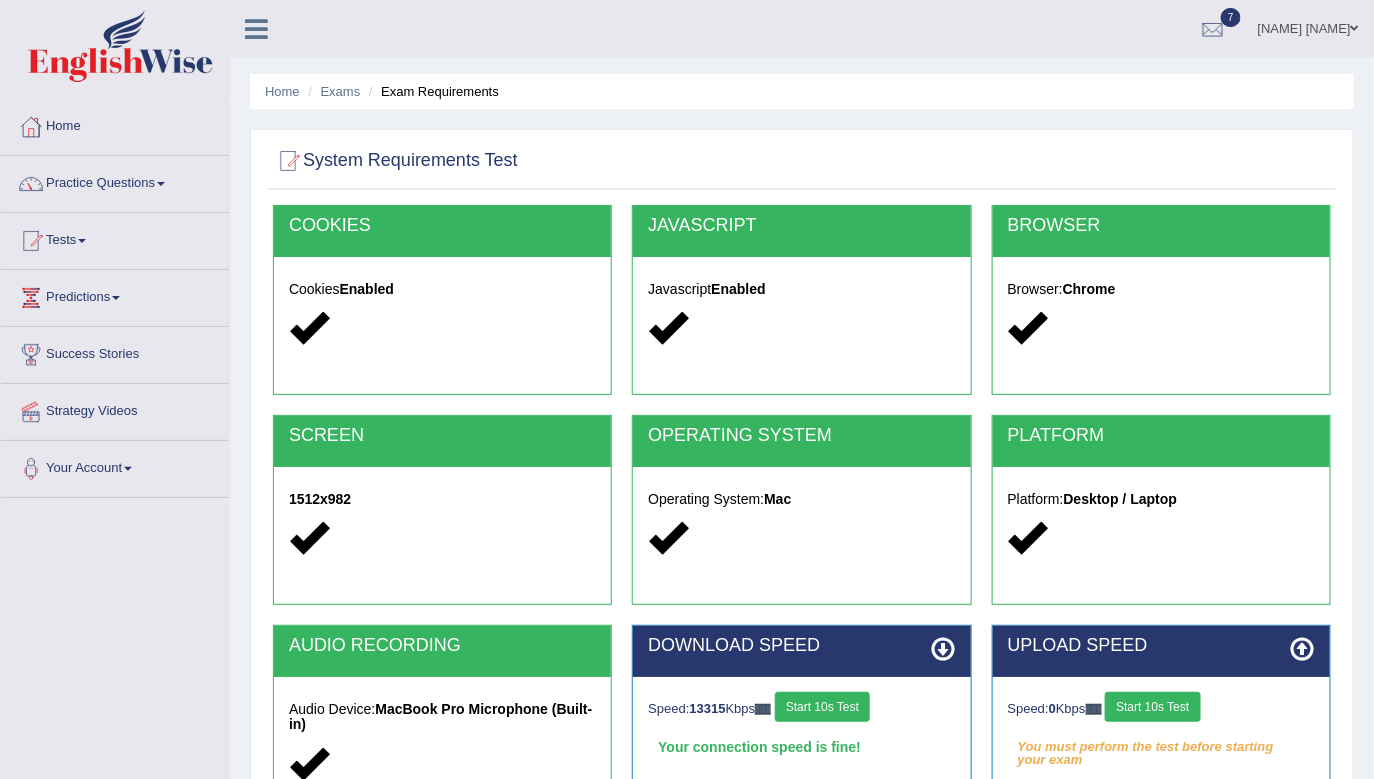 click on "Start 10s Test" at bounding box center [1152, 707] 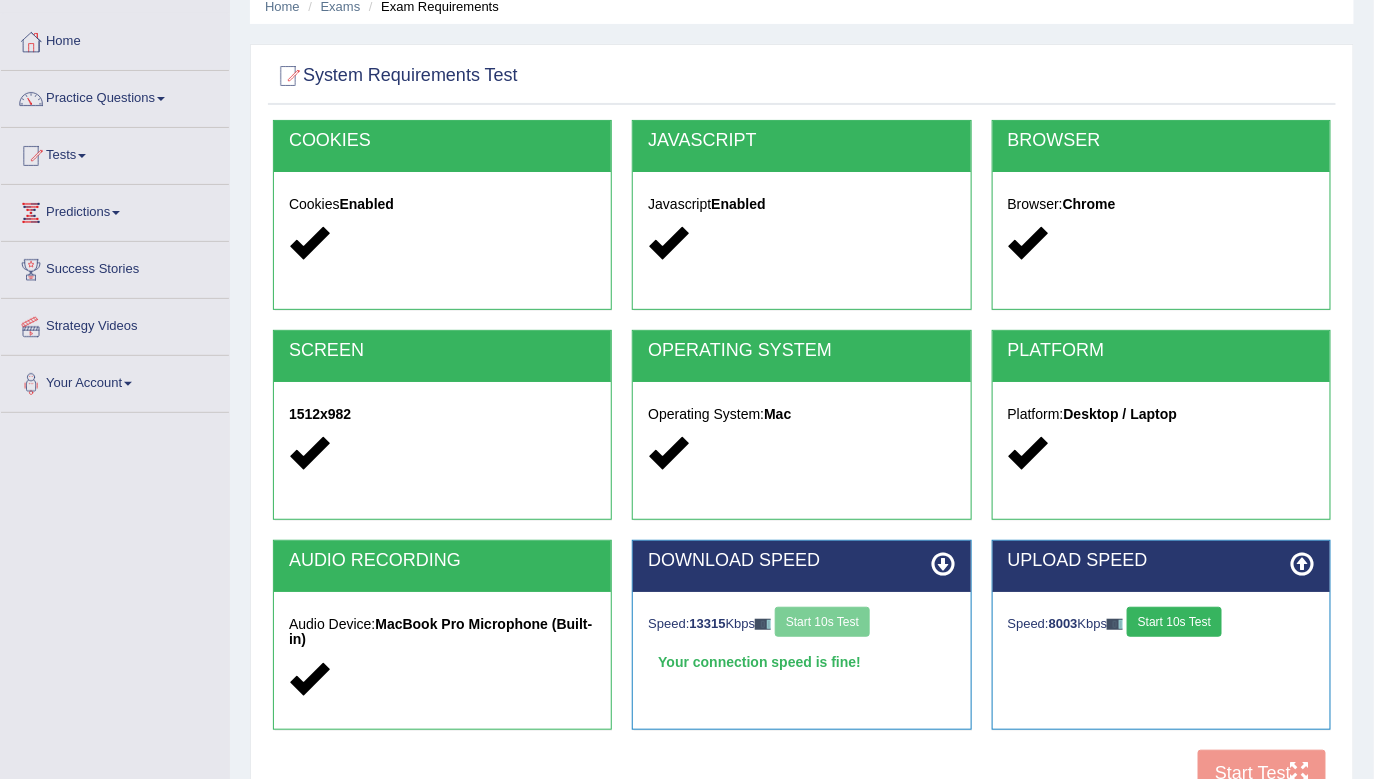 scroll, scrollTop: 270, scrollLeft: 0, axis: vertical 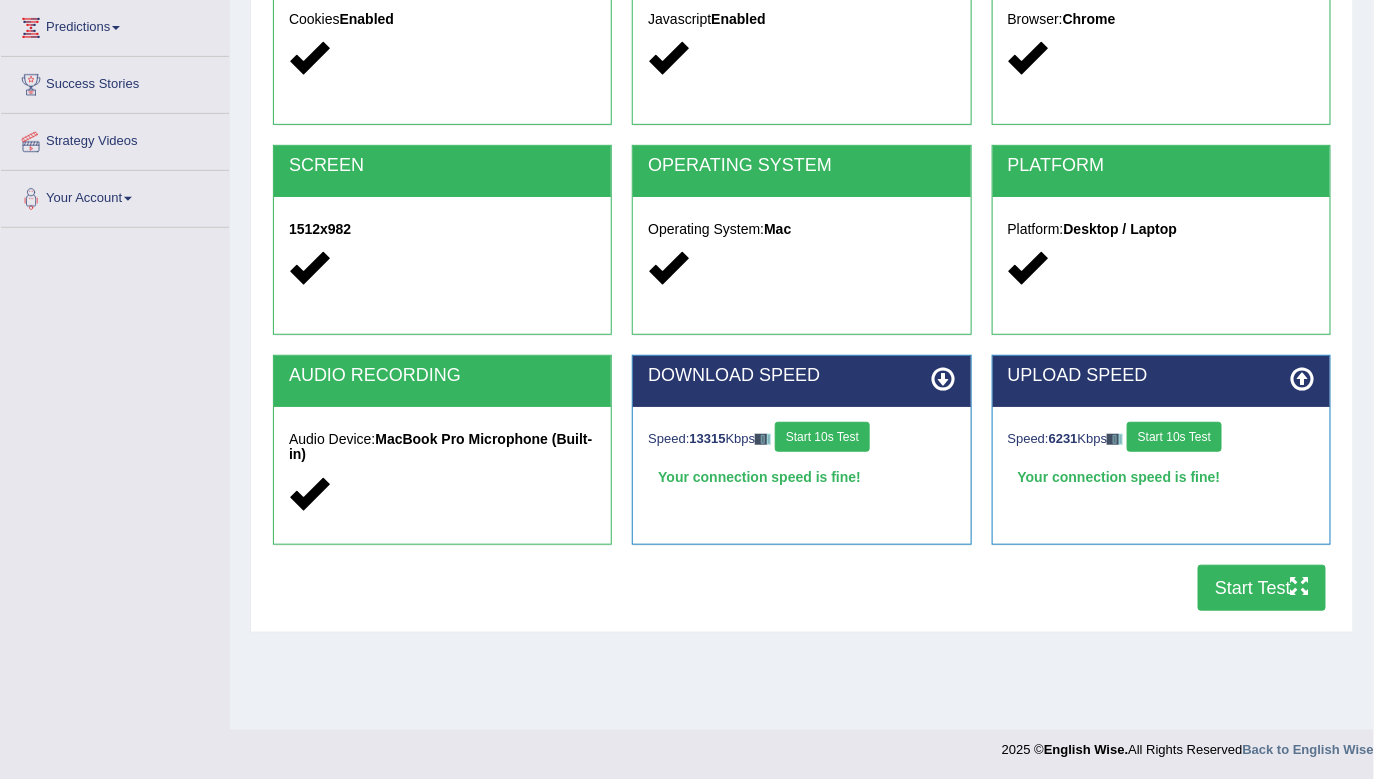 click on "Start Test" at bounding box center (1262, 588) 